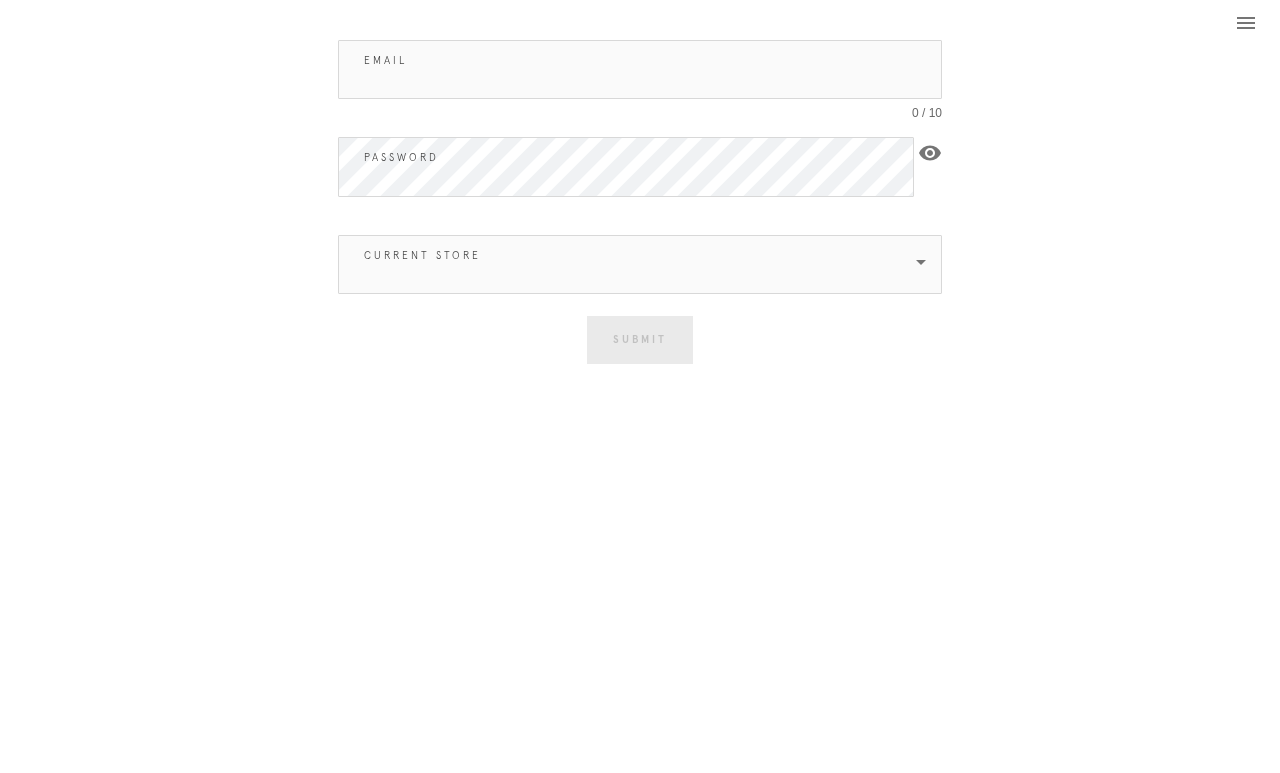 scroll, scrollTop: 0, scrollLeft: 0, axis: both 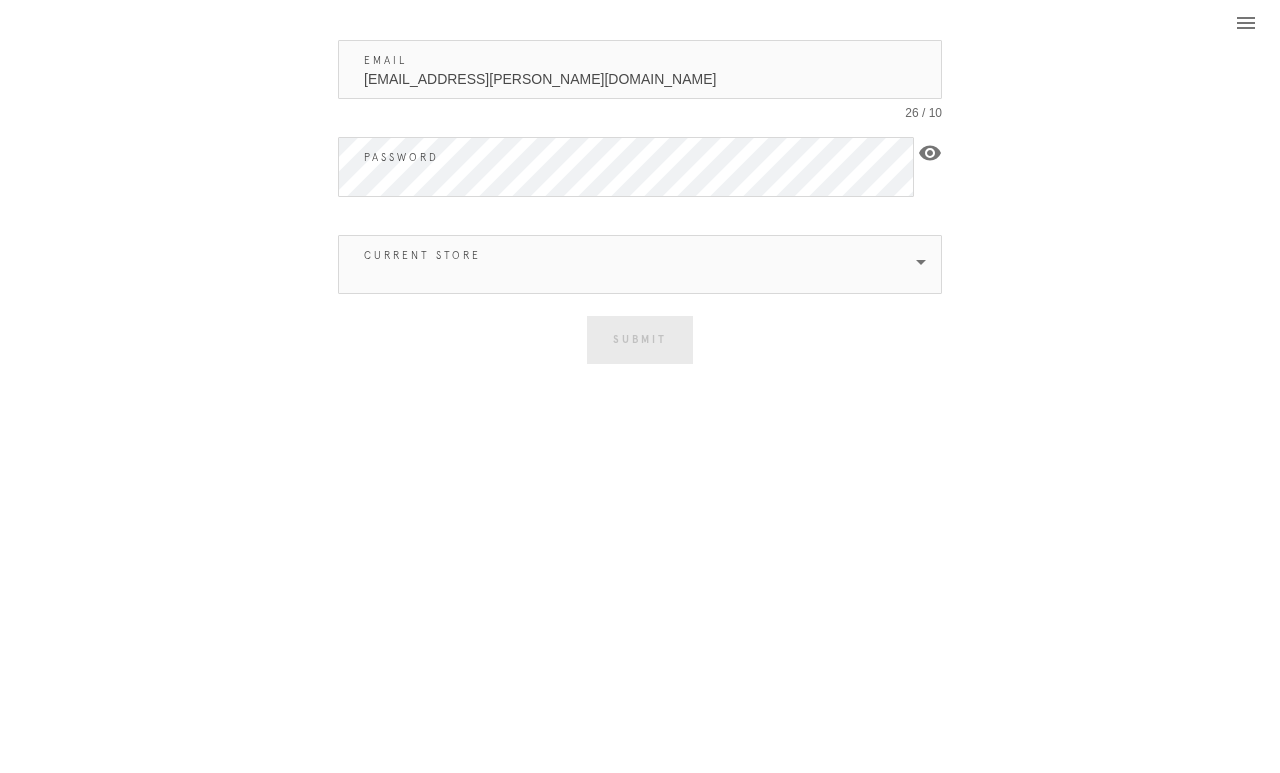 click at bounding box center (626, 264) 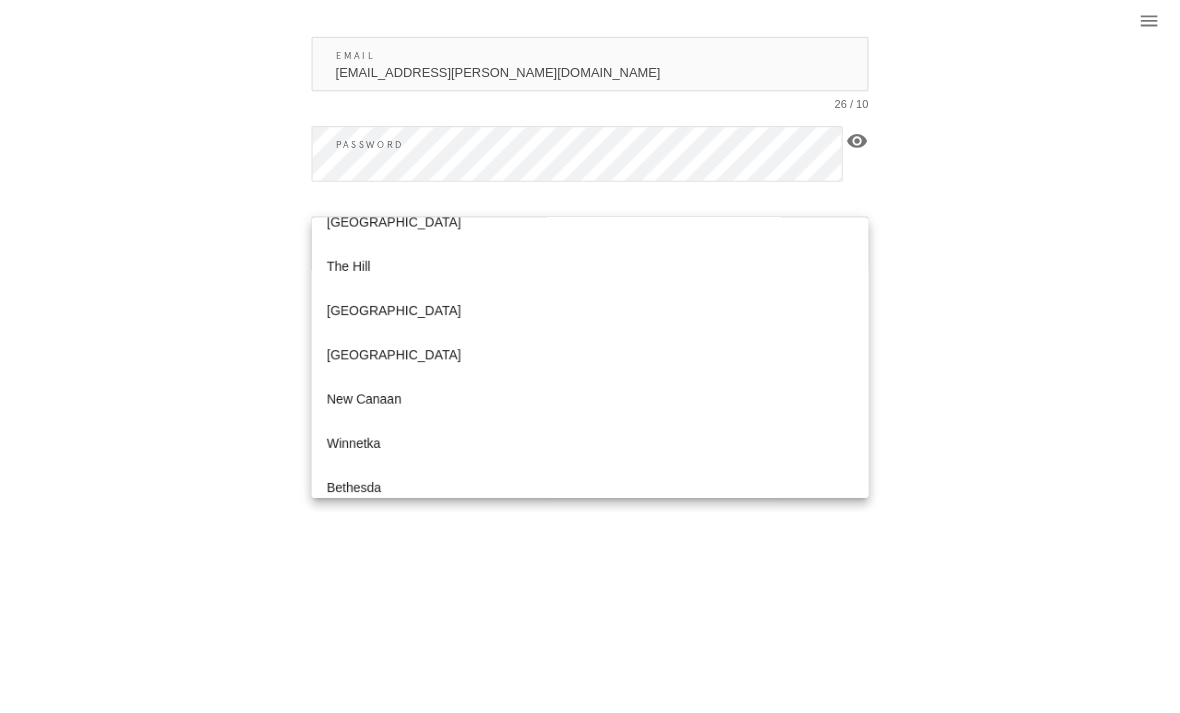 scroll, scrollTop: 315, scrollLeft: 0, axis: vertical 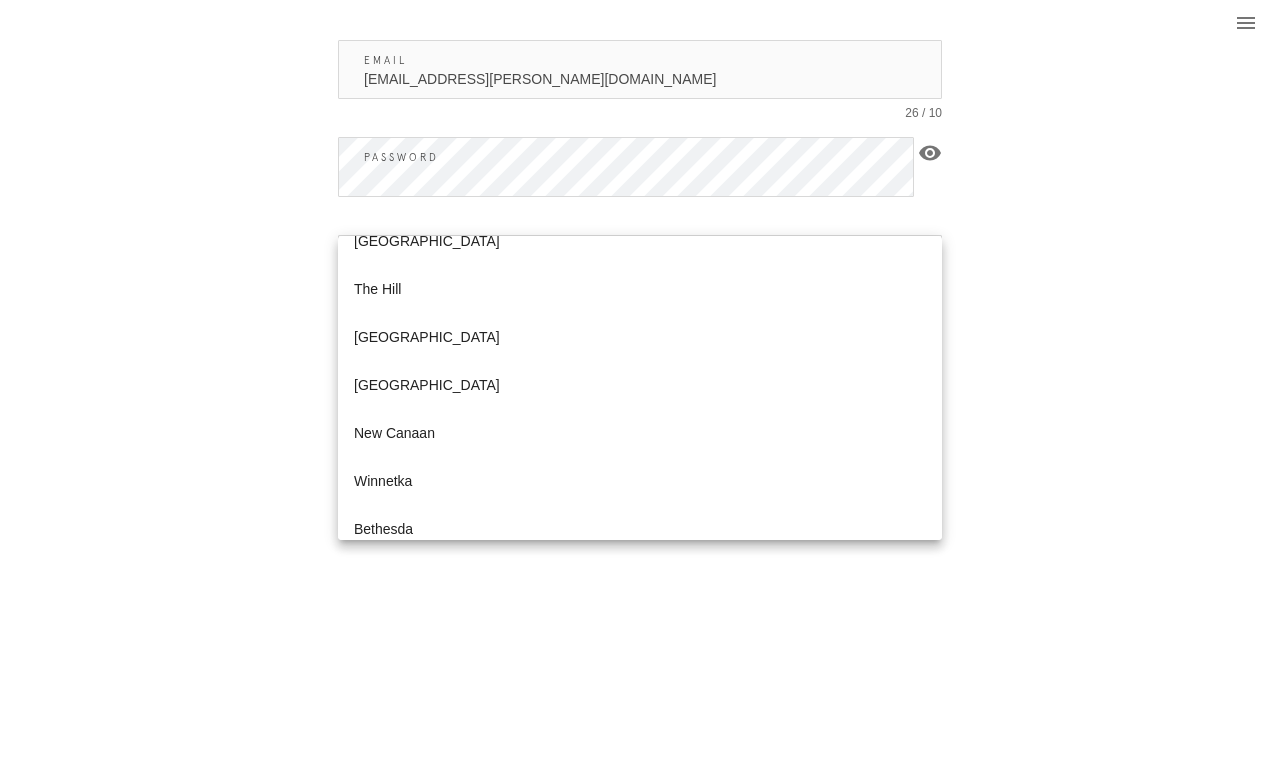 click on "Winnetka" at bounding box center [640, 481] 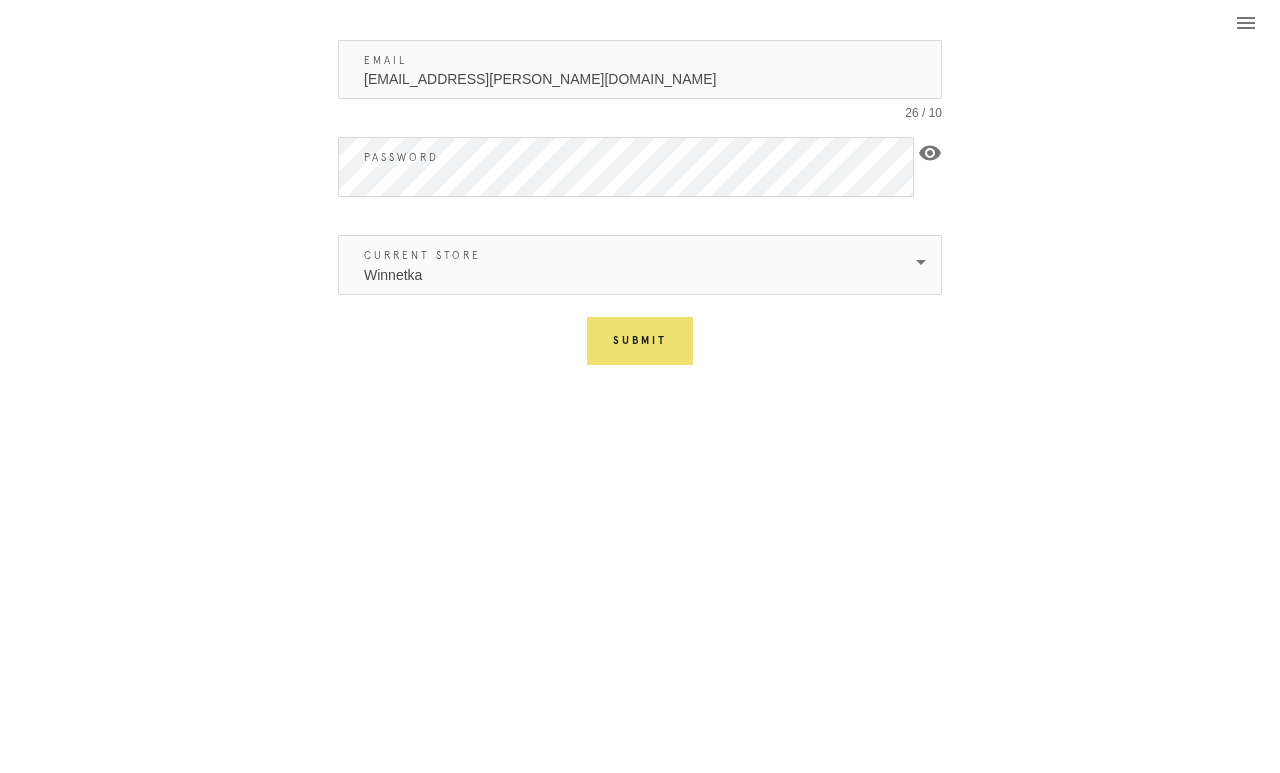 click on "Submit" at bounding box center (640, 341) 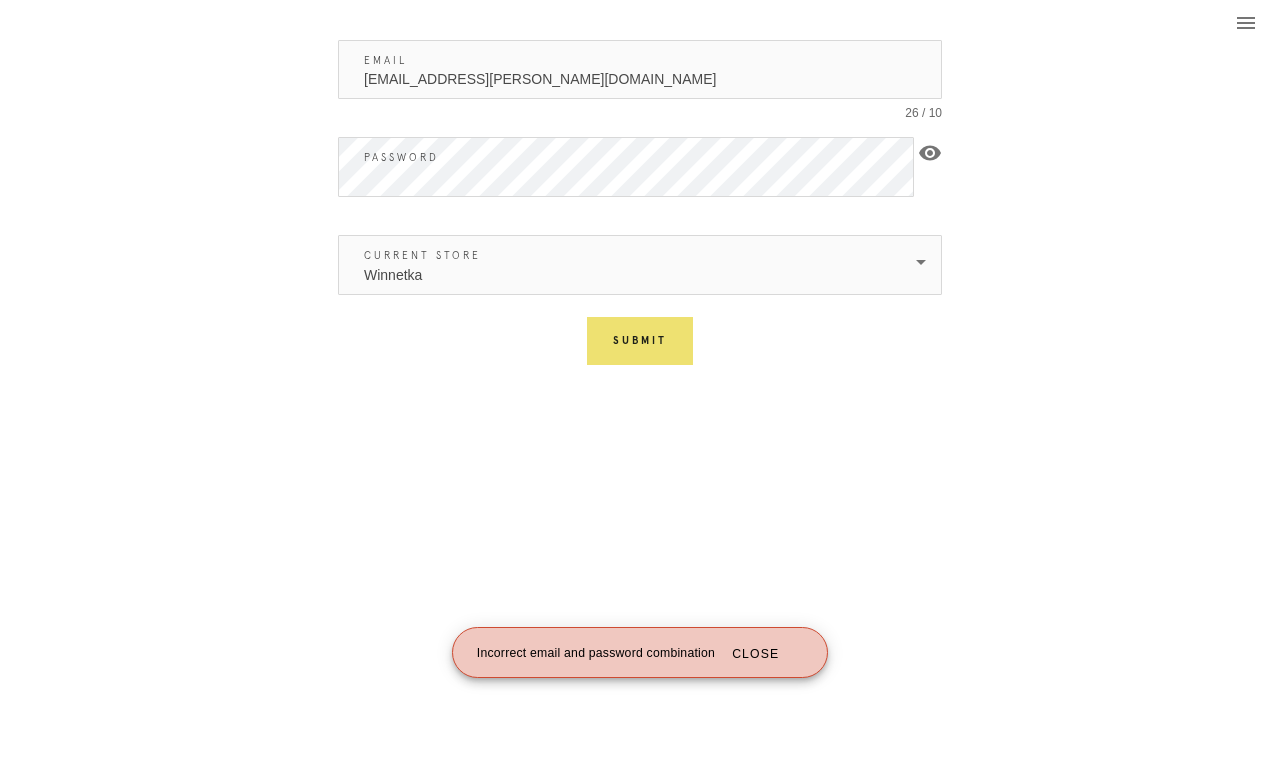 click on "noah.frick@franebridge.com" at bounding box center (640, 69) 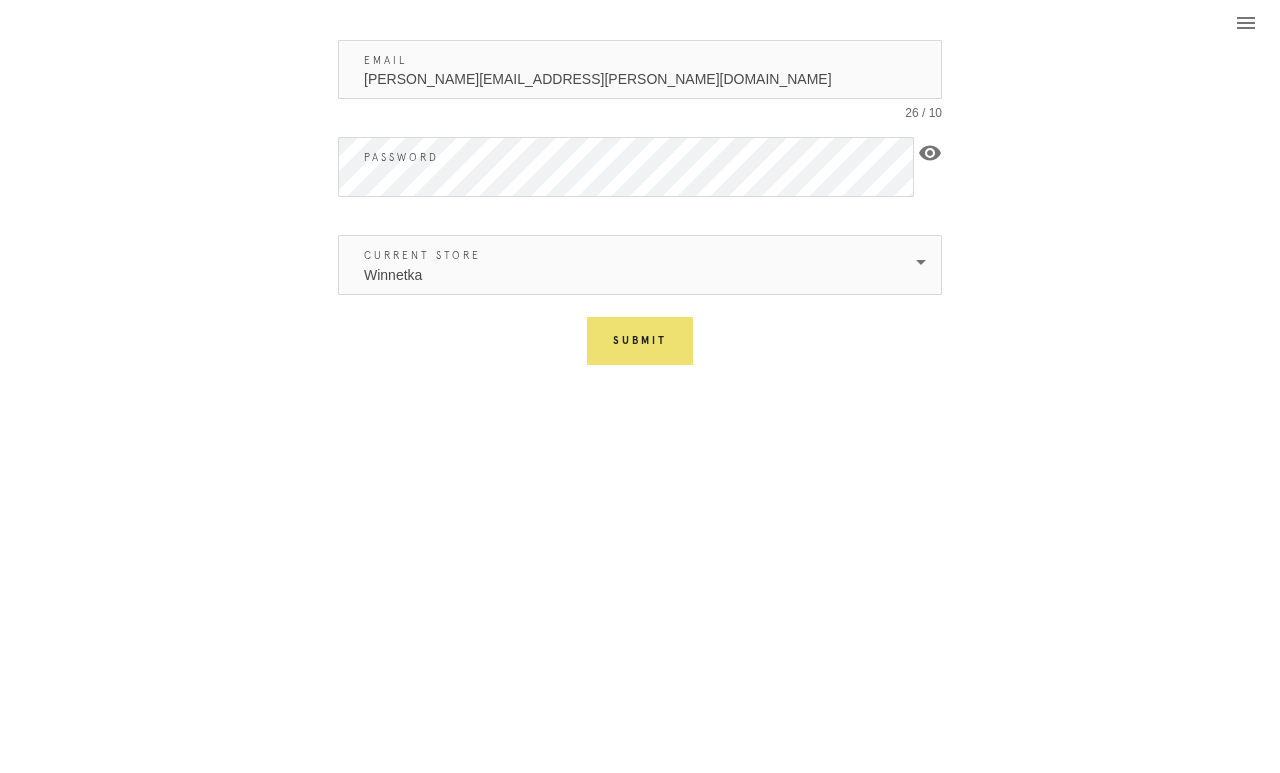 type on "[PERSON_NAME][EMAIL_ADDRESS][PERSON_NAME][DOMAIN_NAME]" 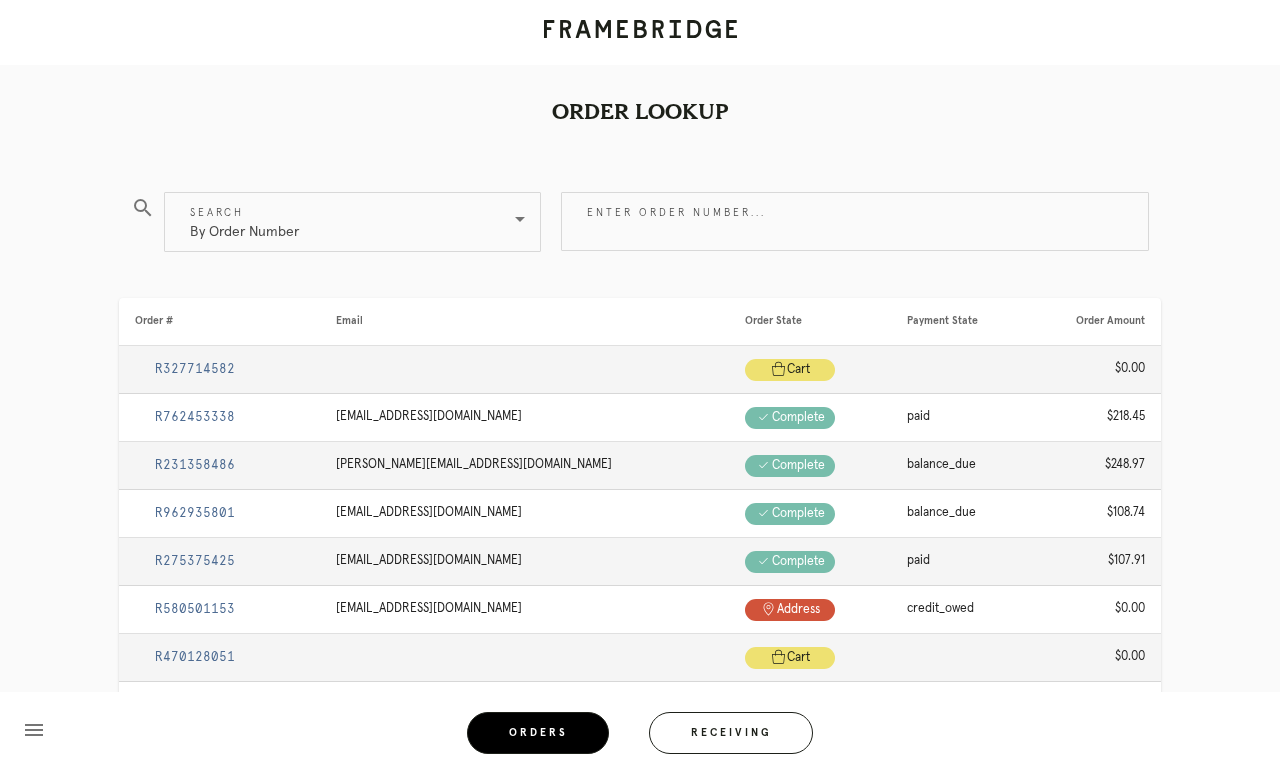 click on "Receiving" at bounding box center [731, 733] 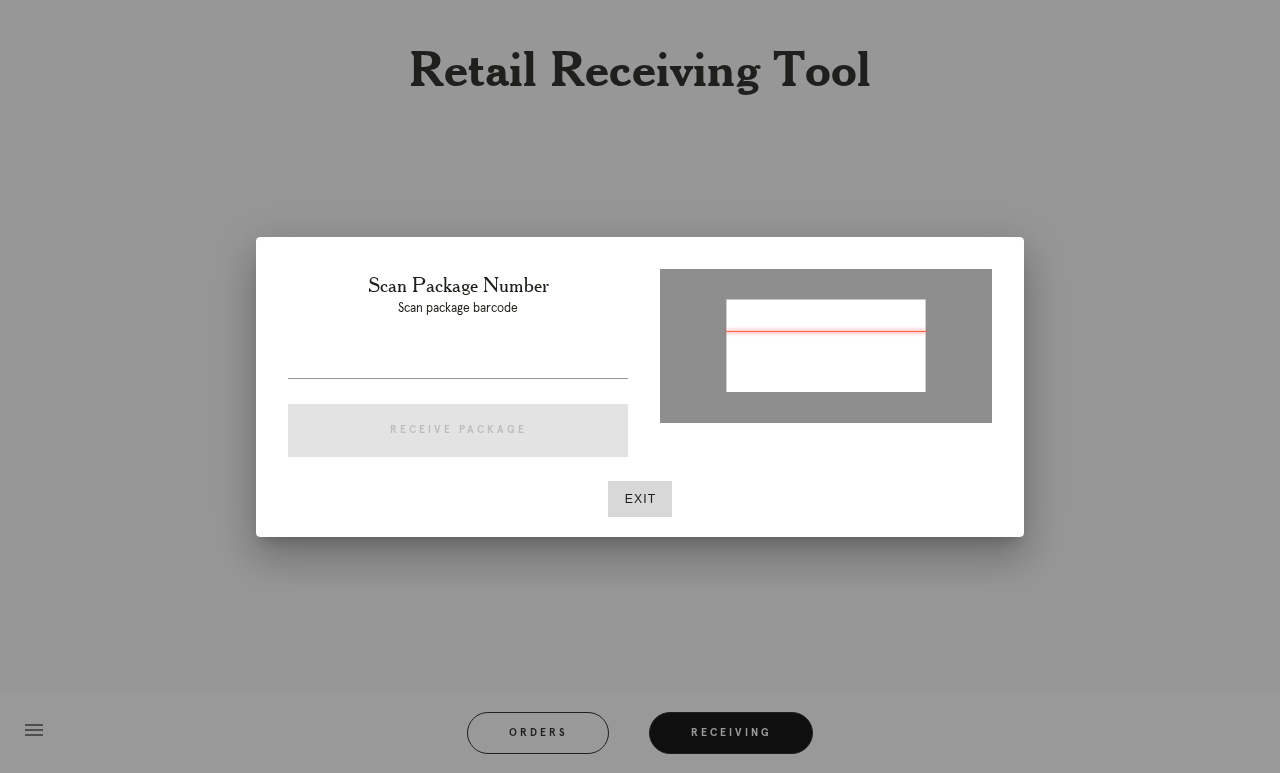 type on "P248513404331054" 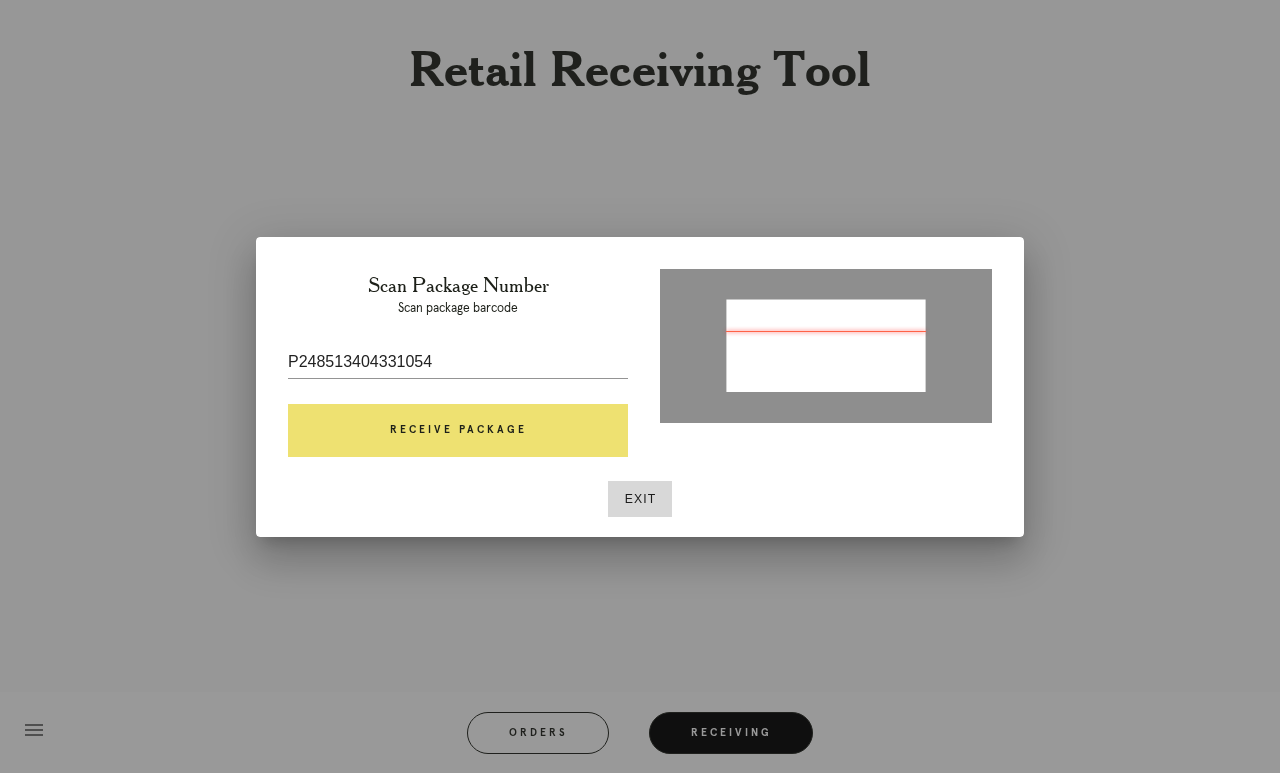 click on "Receive Package" at bounding box center (458, 431) 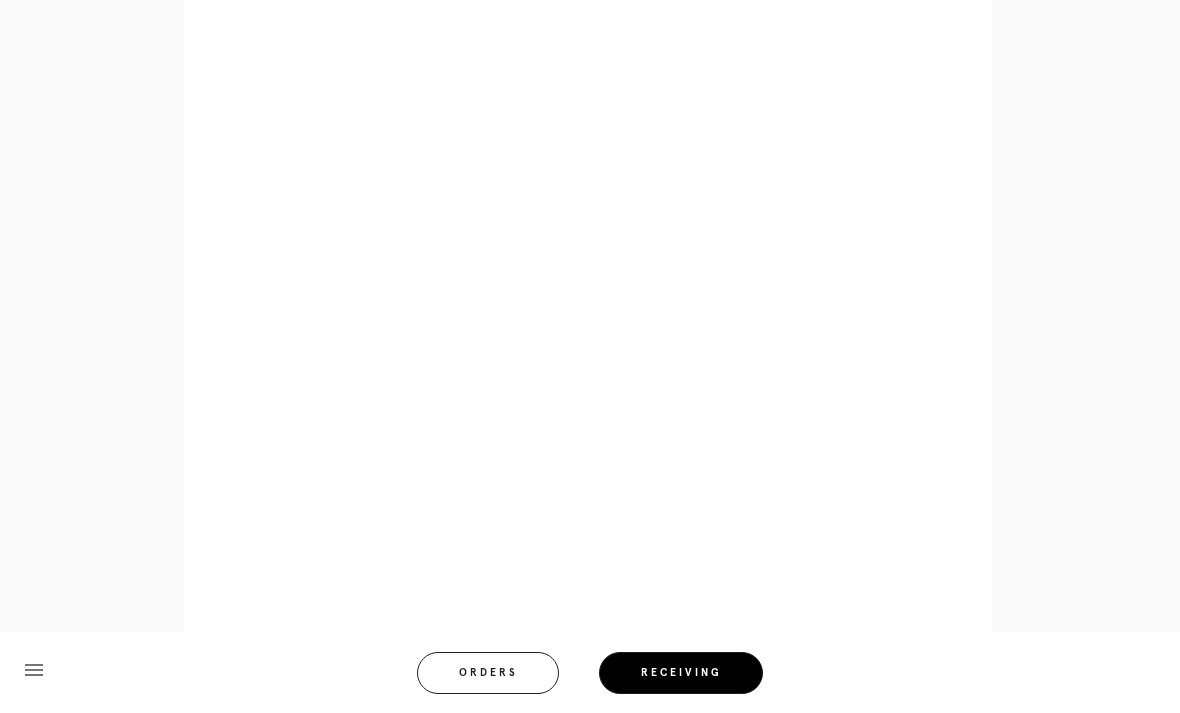 scroll, scrollTop: 992, scrollLeft: 0, axis: vertical 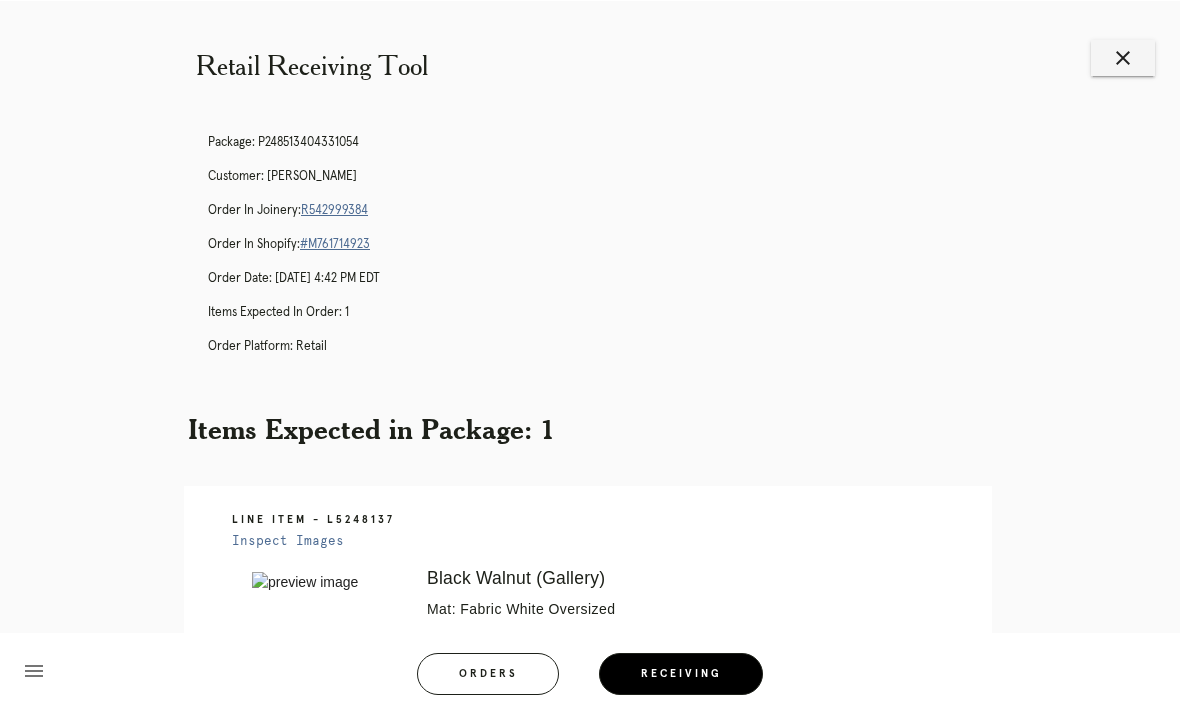 click on "close" at bounding box center (1123, 57) 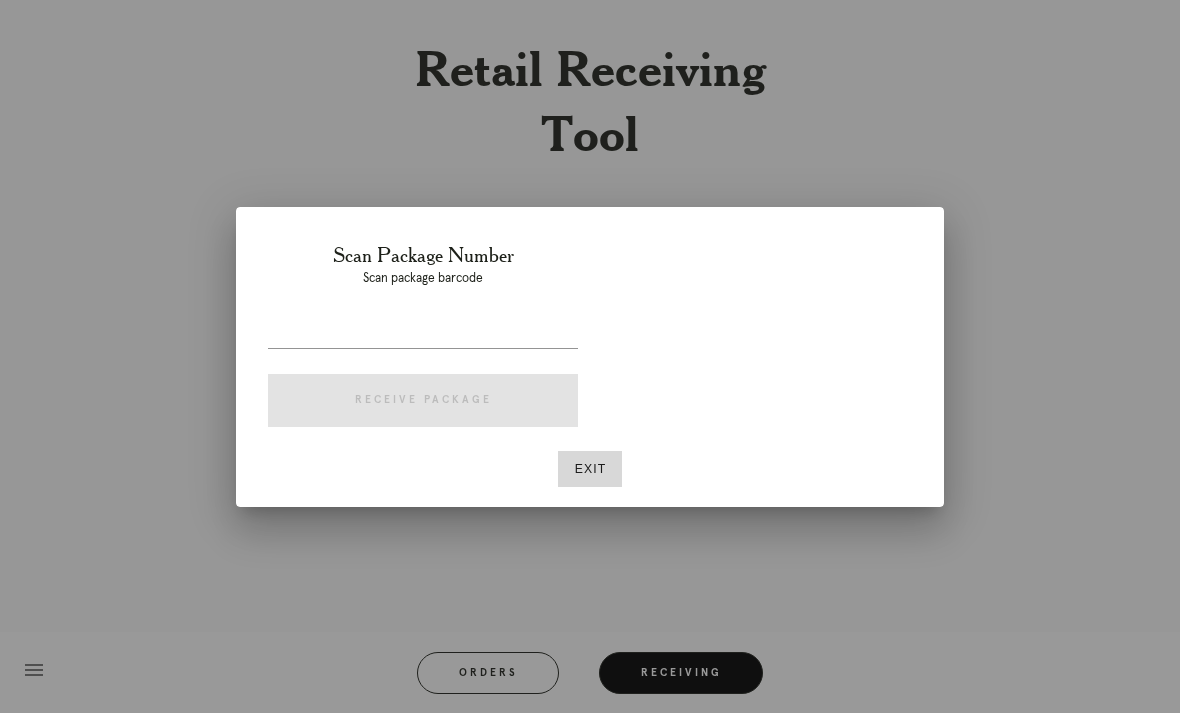 scroll, scrollTop: 0, scrollLeft: 0, axis: both 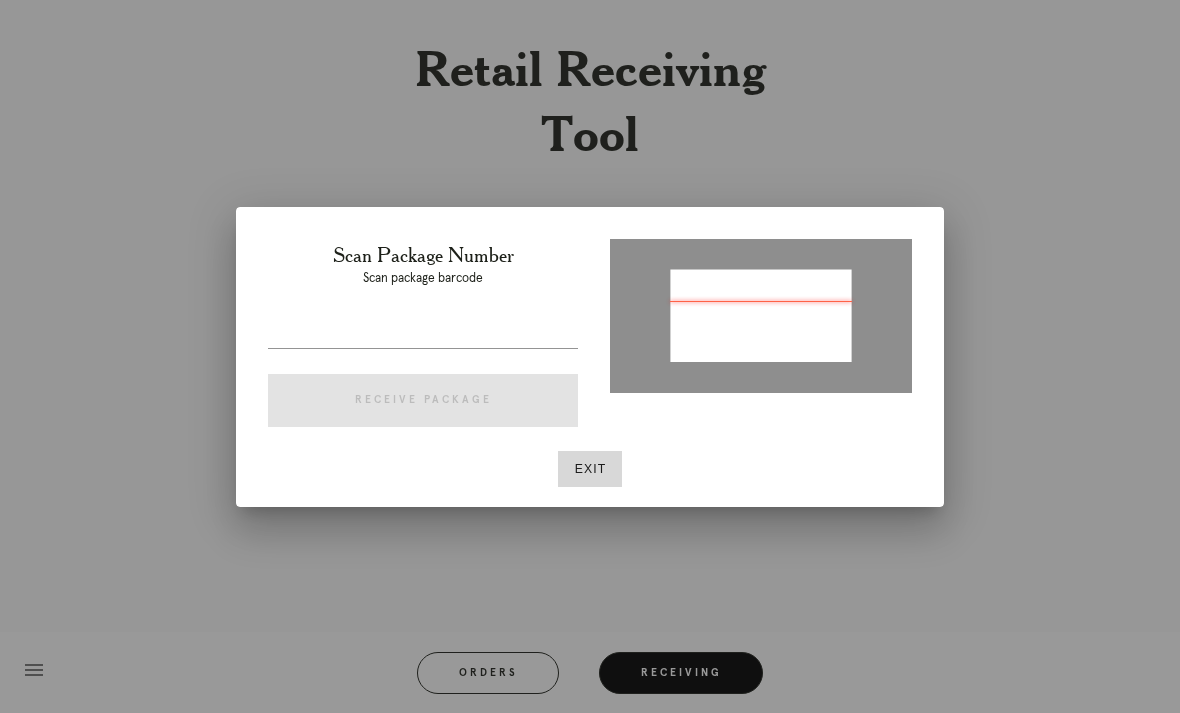 type on "P116089994435185" 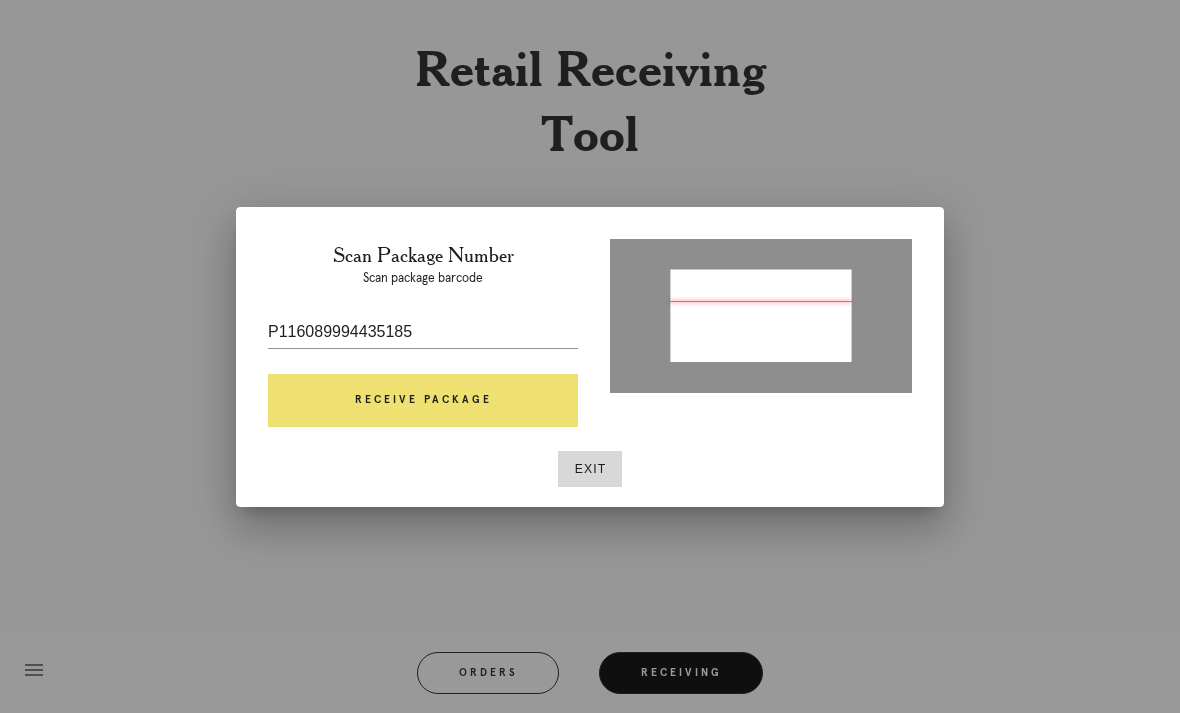 click on "Receive Package" at bounding box center [423, 401] 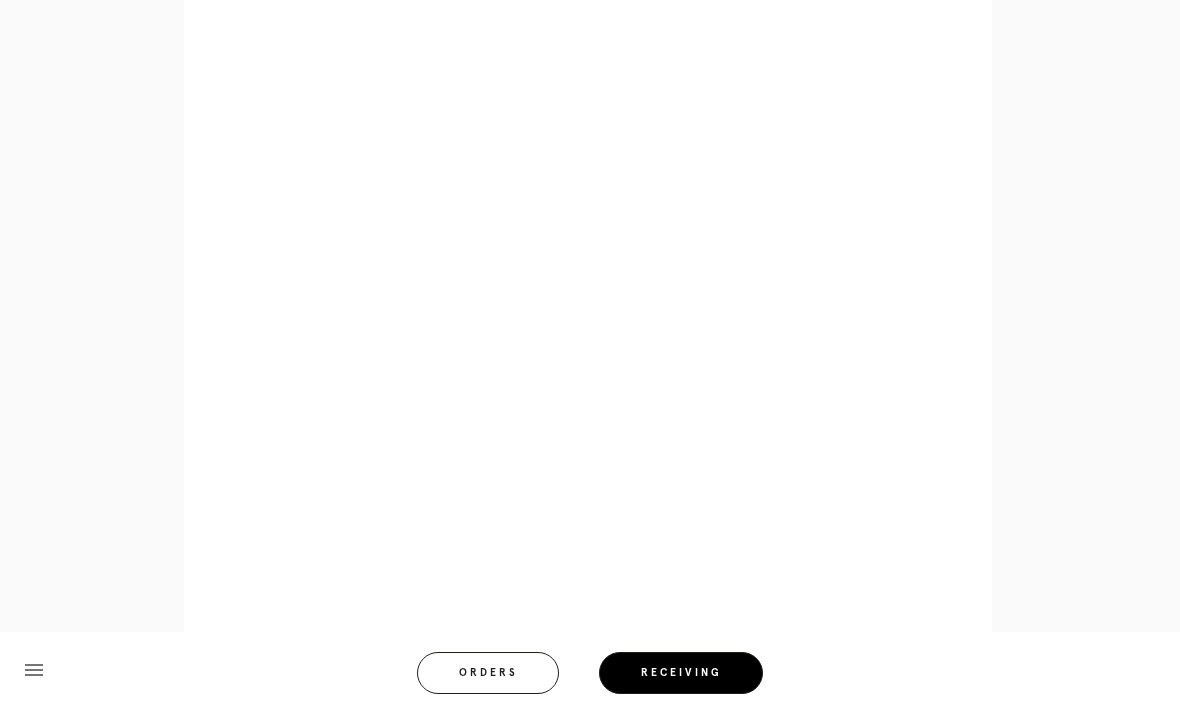 scroll, scrollTop: 886, scrollLeft: 0, axis: vertical 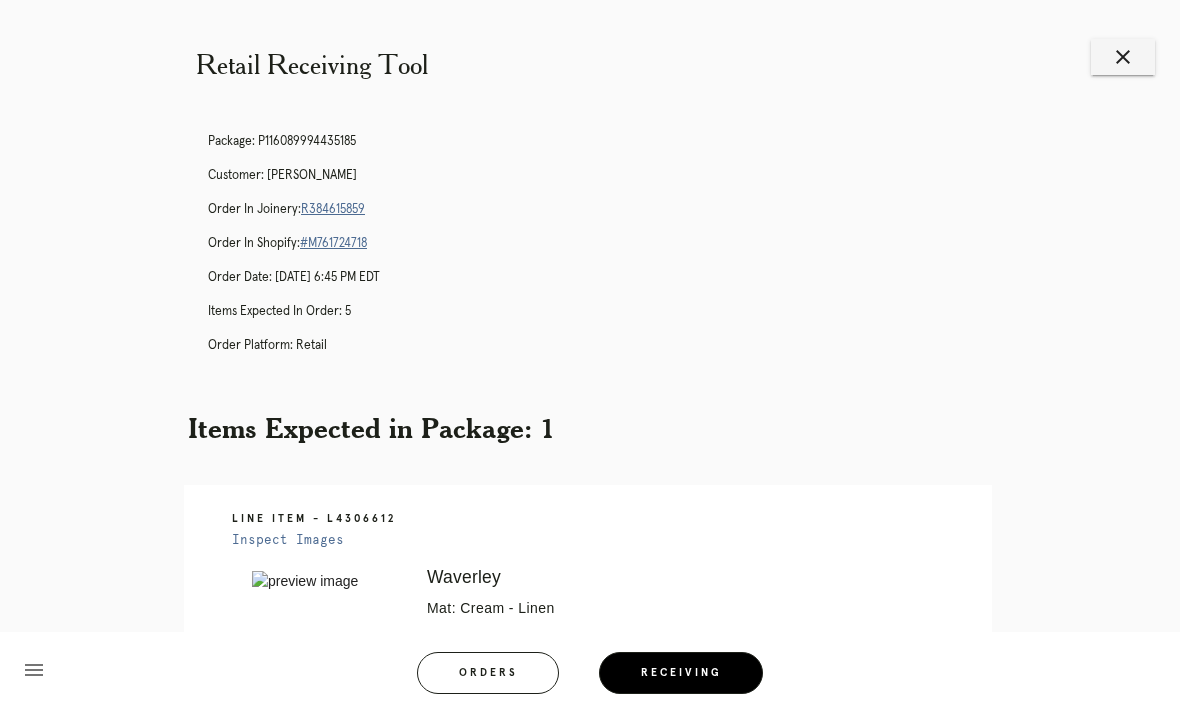 click on "close" at bounding box center [1123, 57] 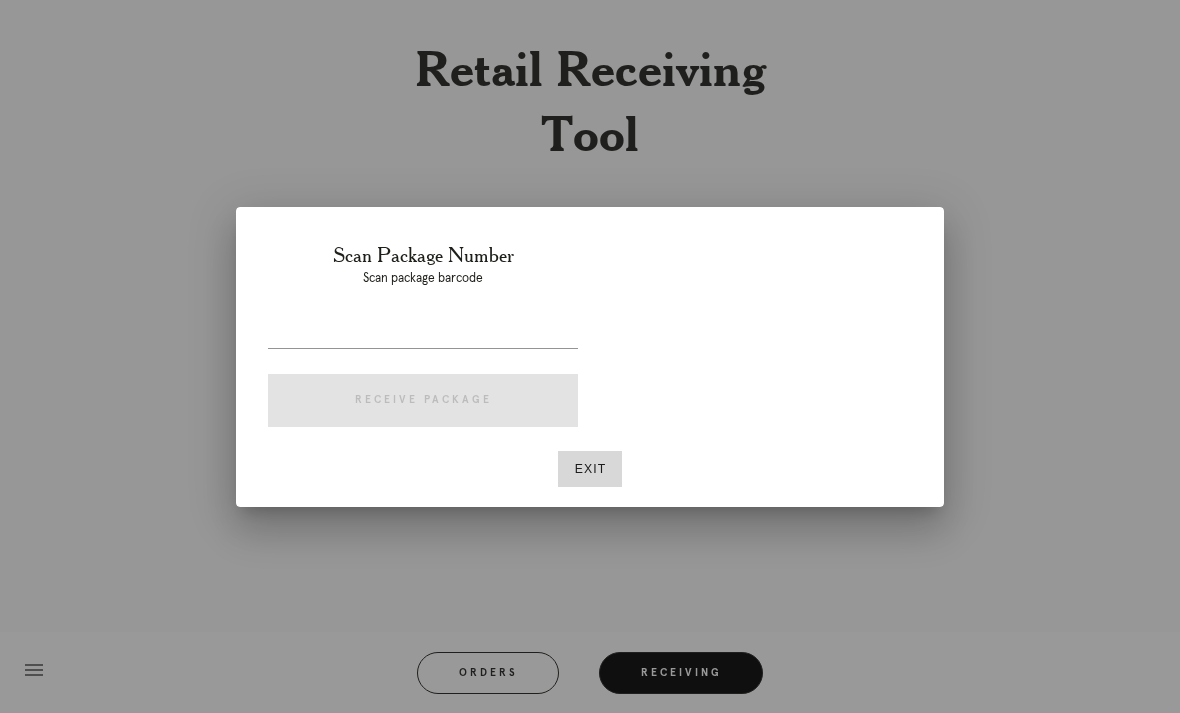 scroll, scrollTop: 0, scrollLeft: 0, axis: both 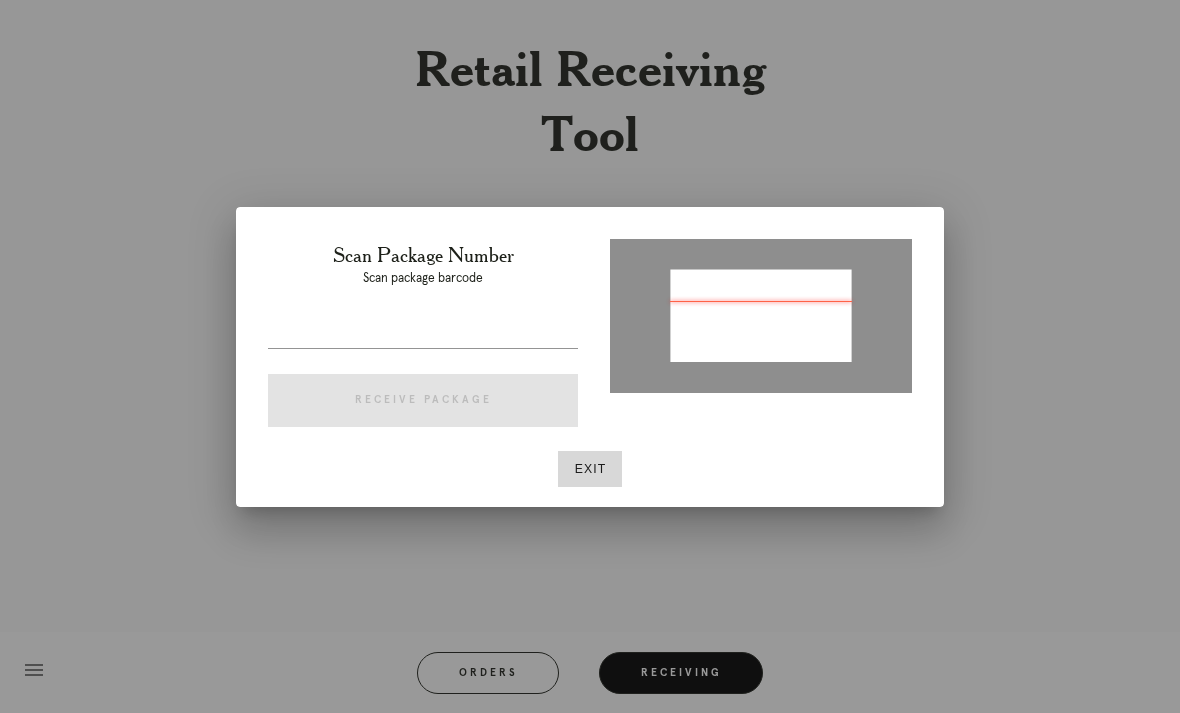 type on "P239747521066394" 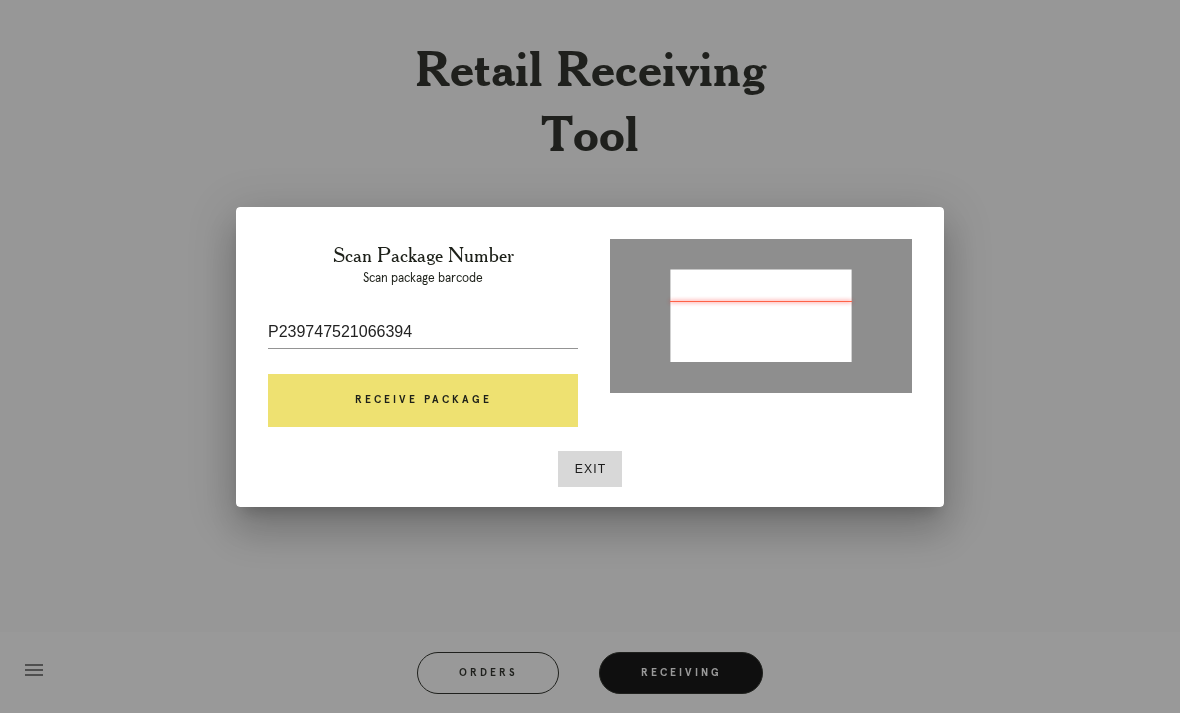 click on "Receive Package" at bounding box center (423, 401) 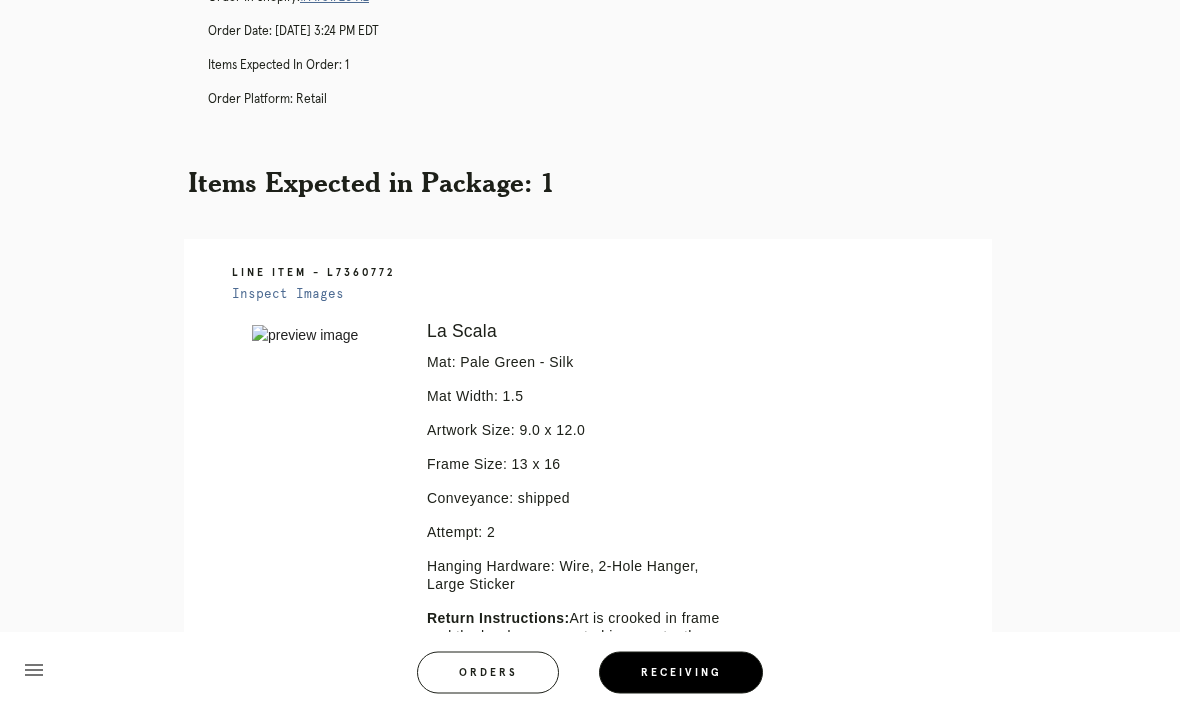 scroll, scrollTop: 248, scrollLeft: 0, axis: vertical 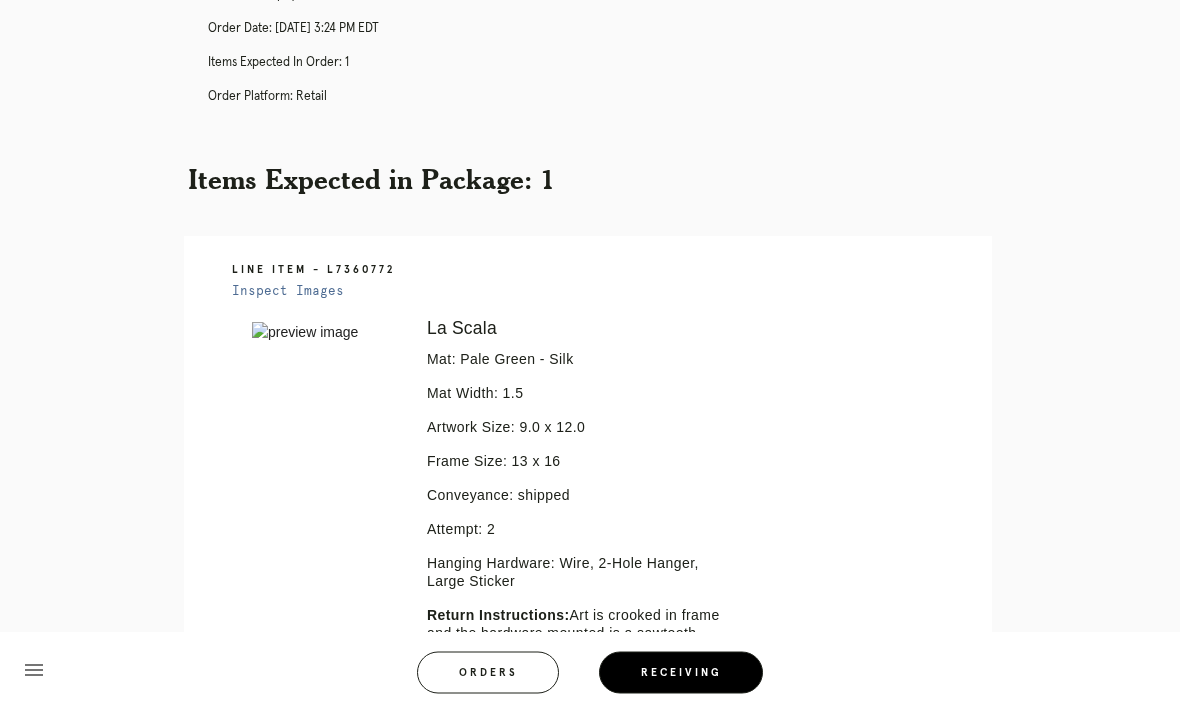click on "Retail Receiving Tool   close   Package: P239747521066394   Customer: Lizzie Burke
Order in Joinery:
R365781968
Order in Shopify:
#M761720412
Order Date:
06/23/2025  3:24 PM EDT
Items Expected in Order: 1   Order Platform: retail     Items Expected in Package:  1
Line Item - L7360772
Inspect Images
Error retreiving frame spec #9679849
La Scala
Mat: Pale Green - Silk
Mat Width: 1.5
Artwork Size:
9.0
x
12.0
Frame Size:
13
x
16
Conveyance: shipped
Attempt: 2
Hanging Hardware: Wire, 2-Hole Hanger, Large Sticker
Return Instructions:
Art is crooked in frame and the hardware mounted is a sawtooth instead of a wire. NR 6/30
Returned for Rework" at bounding box center [590, 427] 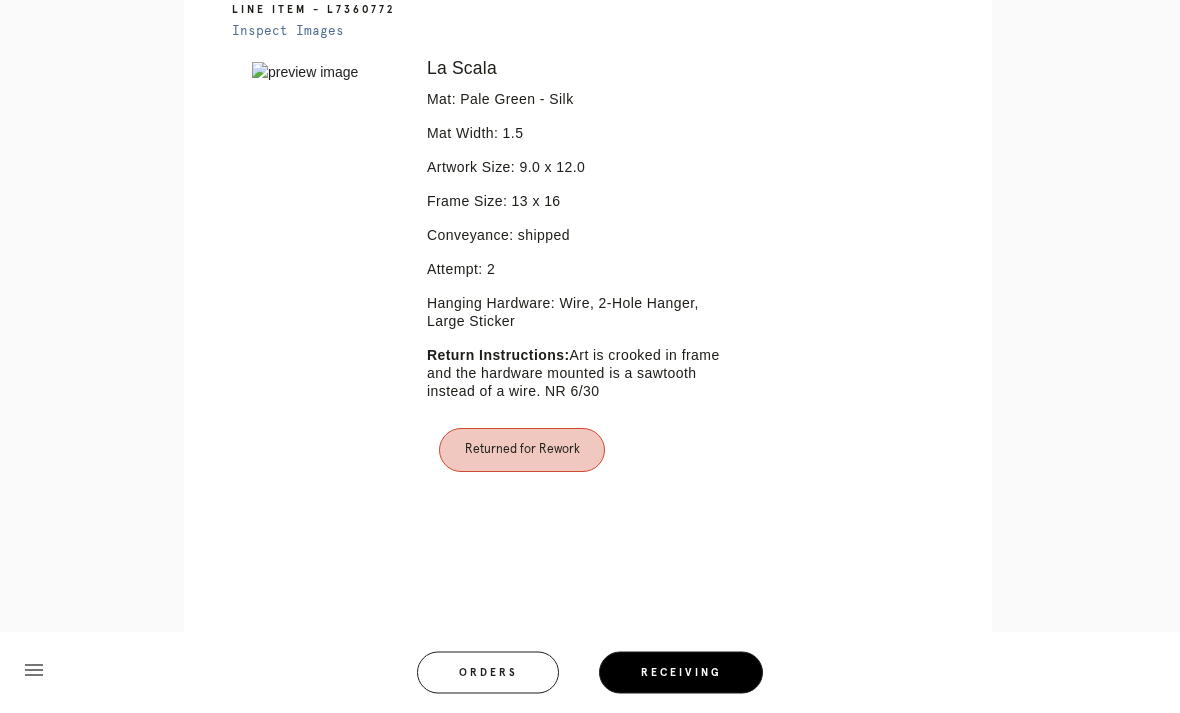 scroll, scrollTop: 573, scrollLeft: 0, axis: vertical 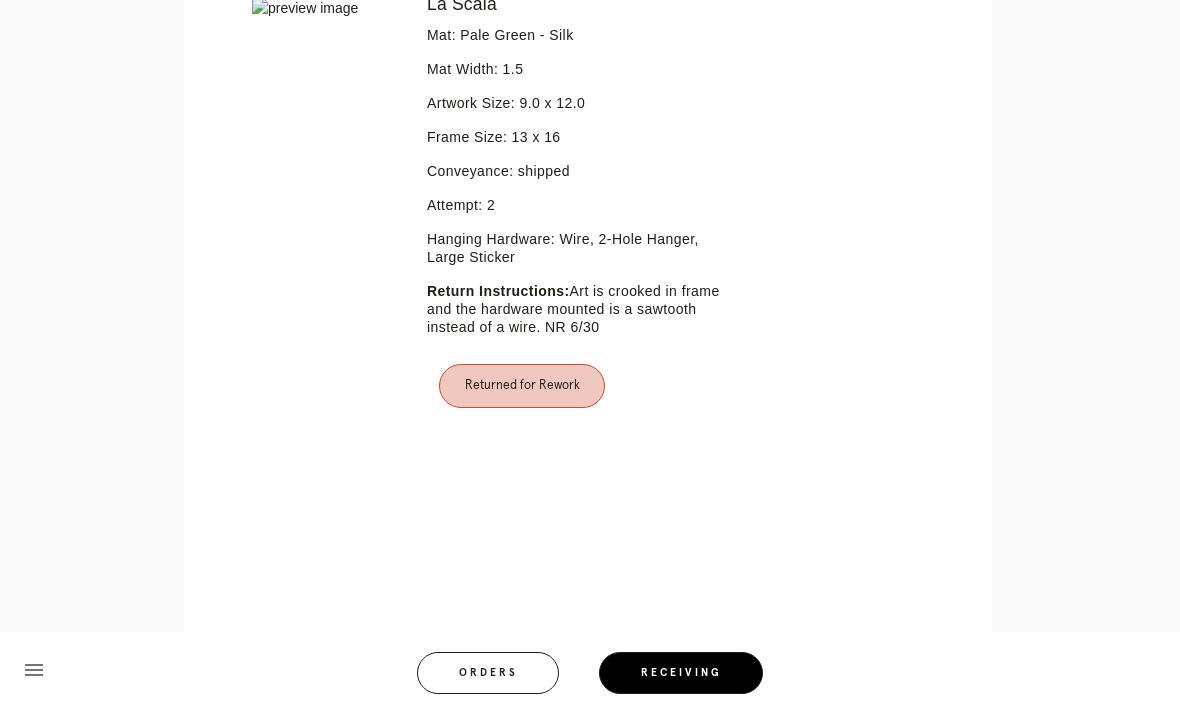 click on "Retail Receiving Tool   close   Package: P239747521066394   Customer: Lizzie Burke
Order in Joinery:
R365781968
Order in Shopify:
#M761720412
Order Date:
06/23/2025  3:24 PM EDT
Items Expected in Order: 1   Order Platform: retail     Items Expected in Package:  1
Line Item - L7360772
Inspect Images
Error retreiving frame spec #9679849
La Scala
Mat: Pale Green - Silk
Mat Width: 1.5
Artwork Size:
9.0
x
12.0
Frame Size:
13
x
16
Conveyance: shipped
Attempt: 2
Hanging Hardware: Wire, 2-Hole Hanger, Large Sticker
Return Instructions:
Art is crooked in frame and the hardware mounted is a sawtooth instead of a wire. NR 6/30
Returned for Rework" at bounding box center (590, 102) 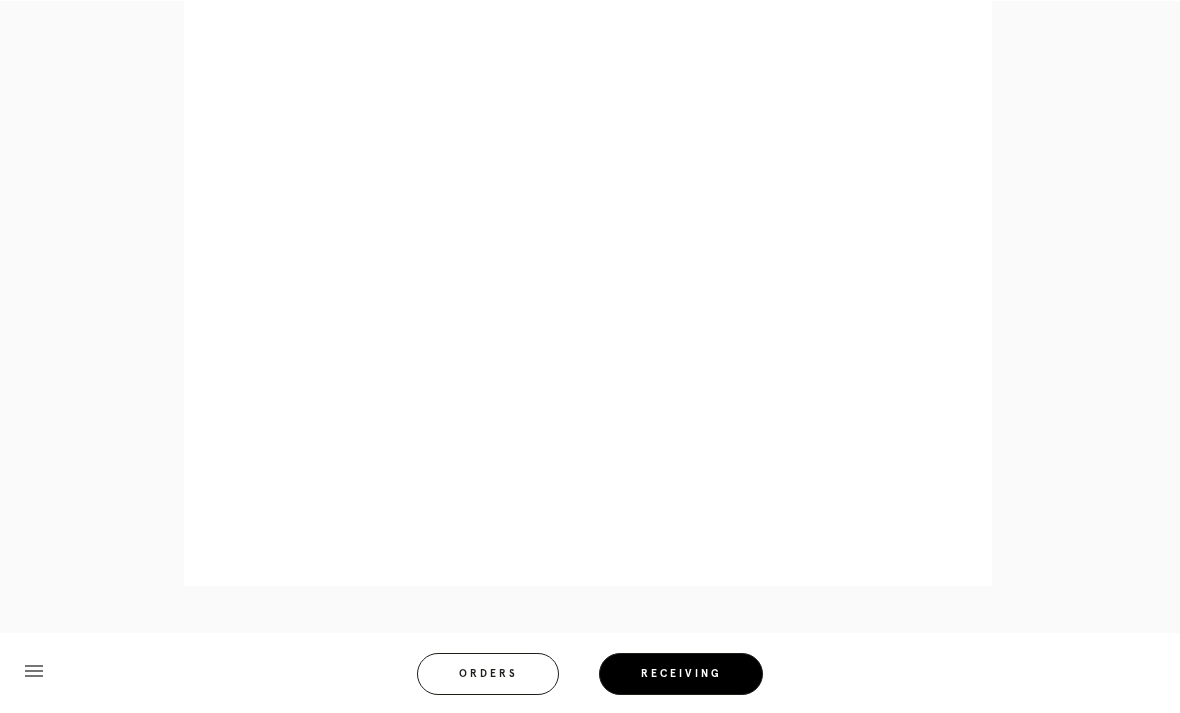 scroll, scrollTop: 1024, scrollLeft: 0, axis: vertical 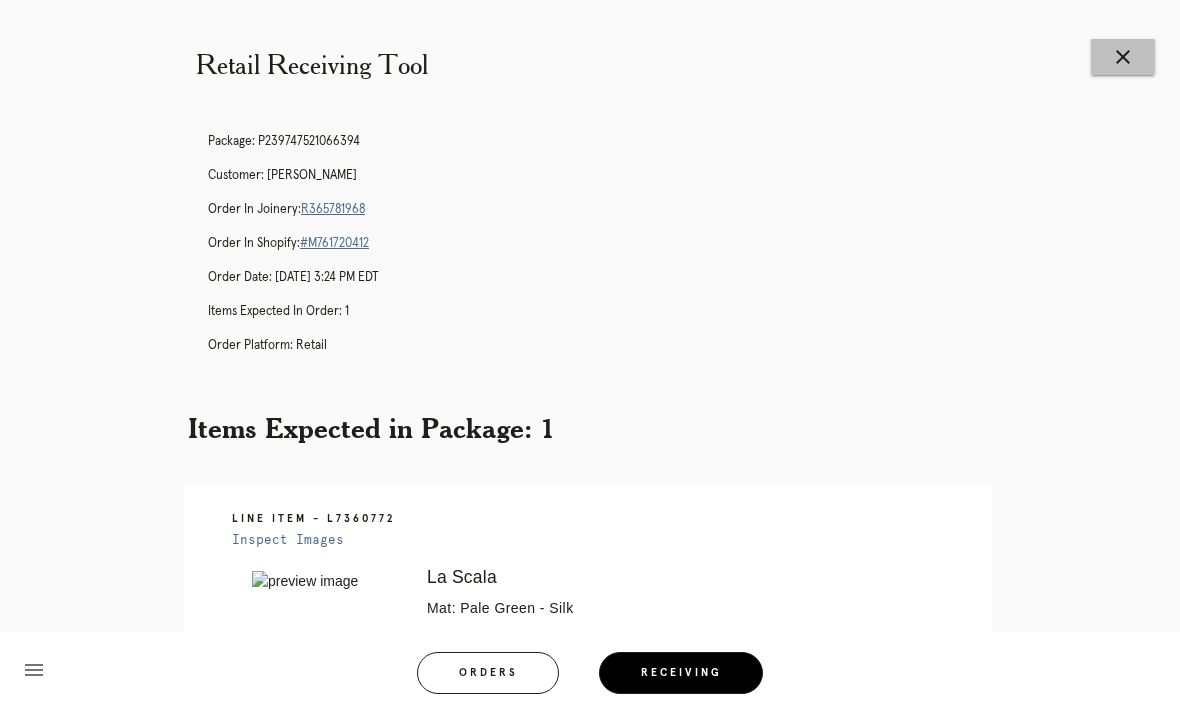 click on "close" at bounding box center (1123, 57) 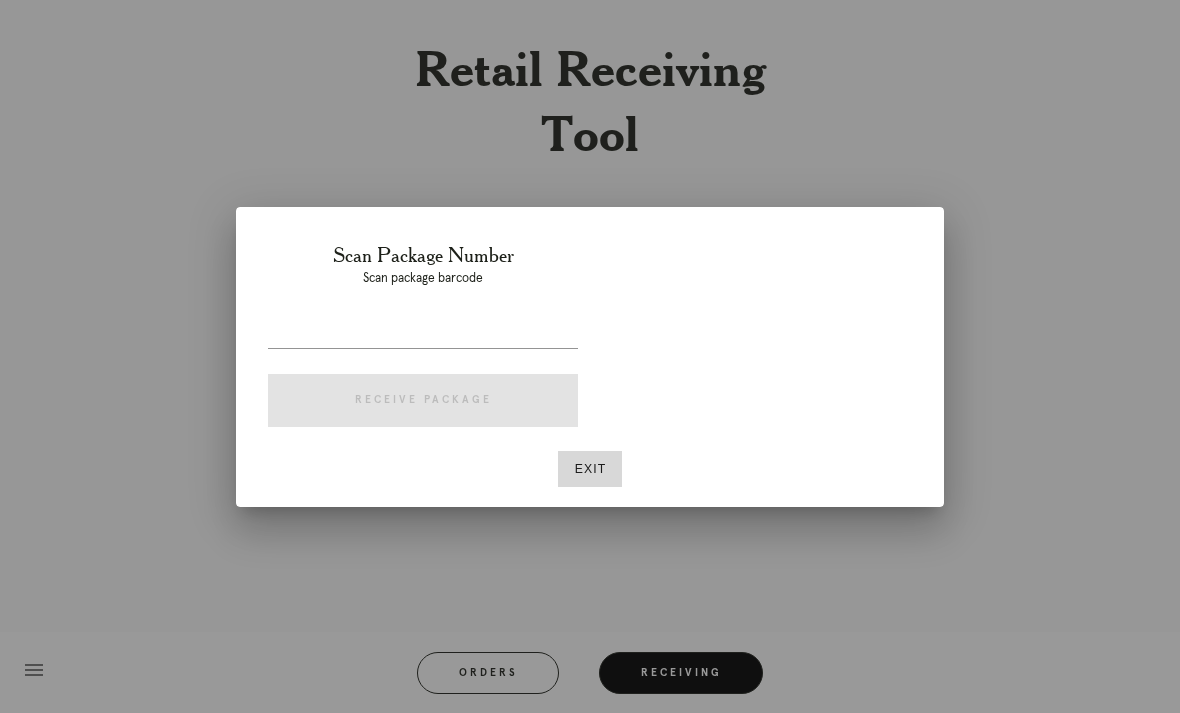 scroll, scrollTop: 0, scrollLeft: 0, axis: both 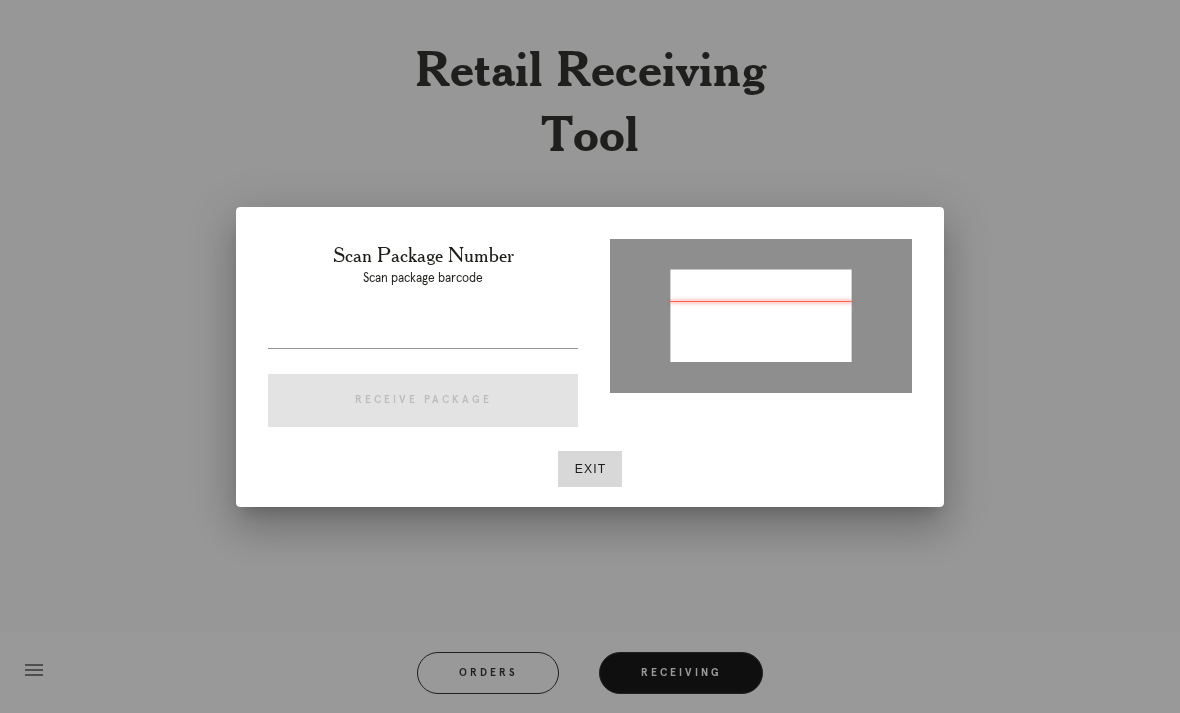 type on "P388886126565958" 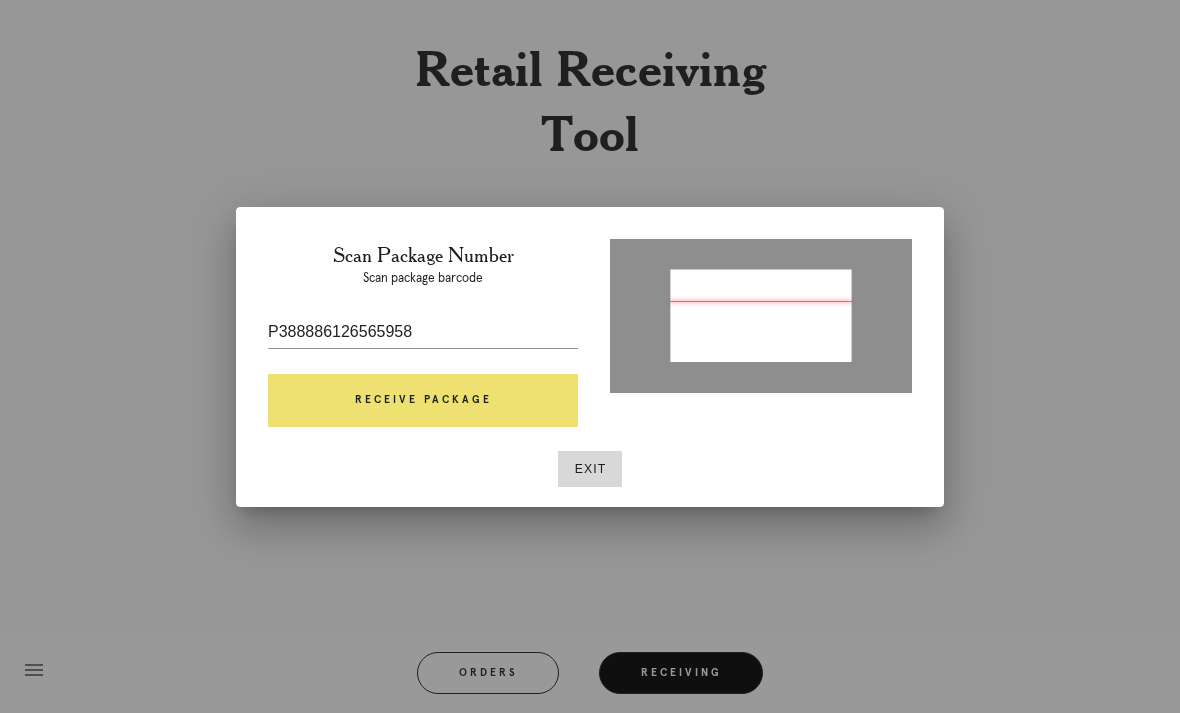 click on "Receive Package" at bounding box center (423, 401) 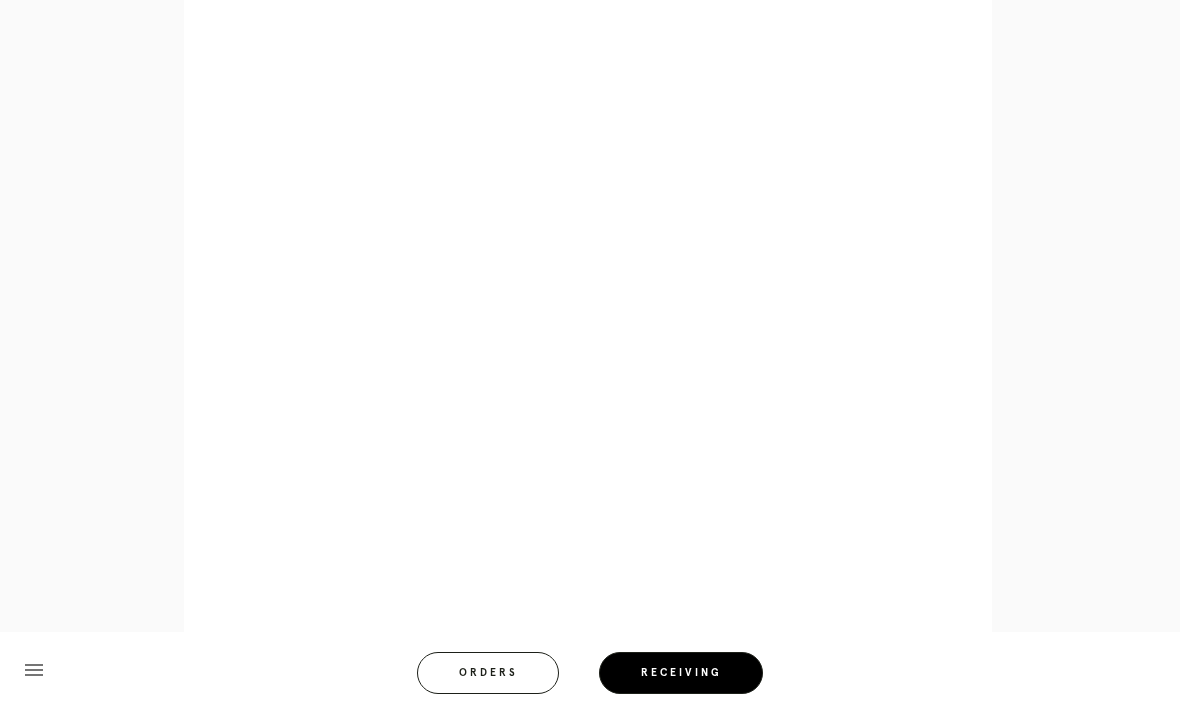 scroll, scrollTop: 852, scrollLeft: 0, axis: vertical 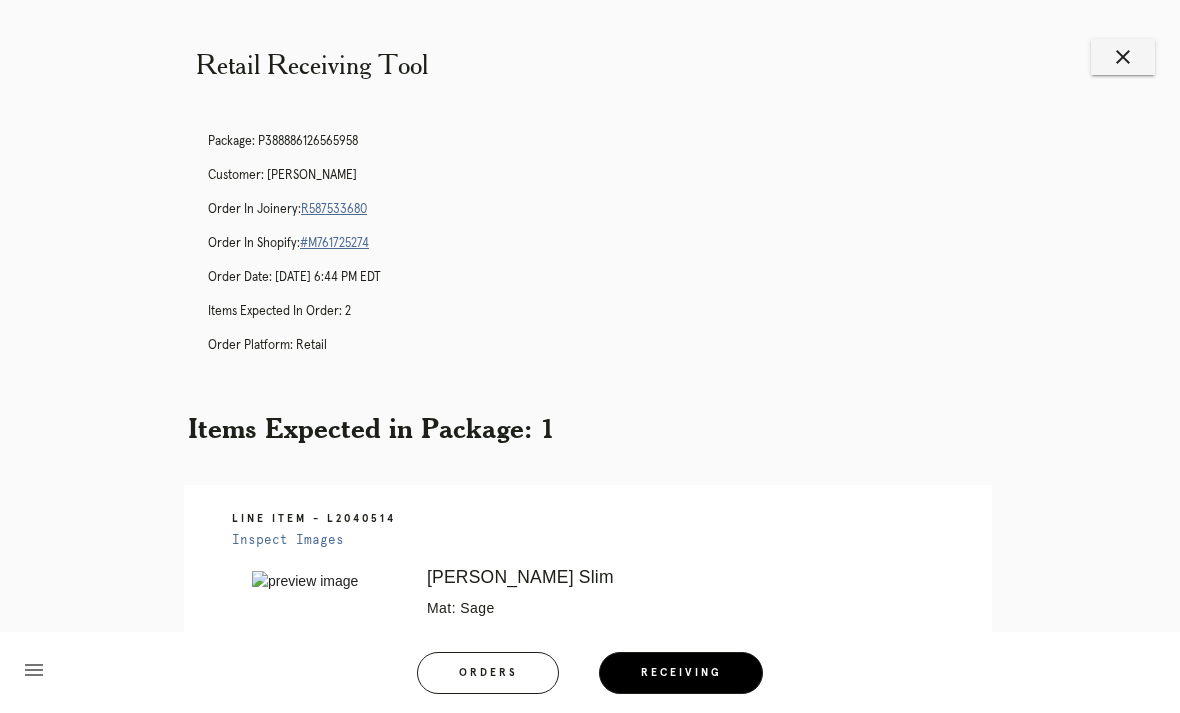 click on "close" at bounding box center (1123, 57) 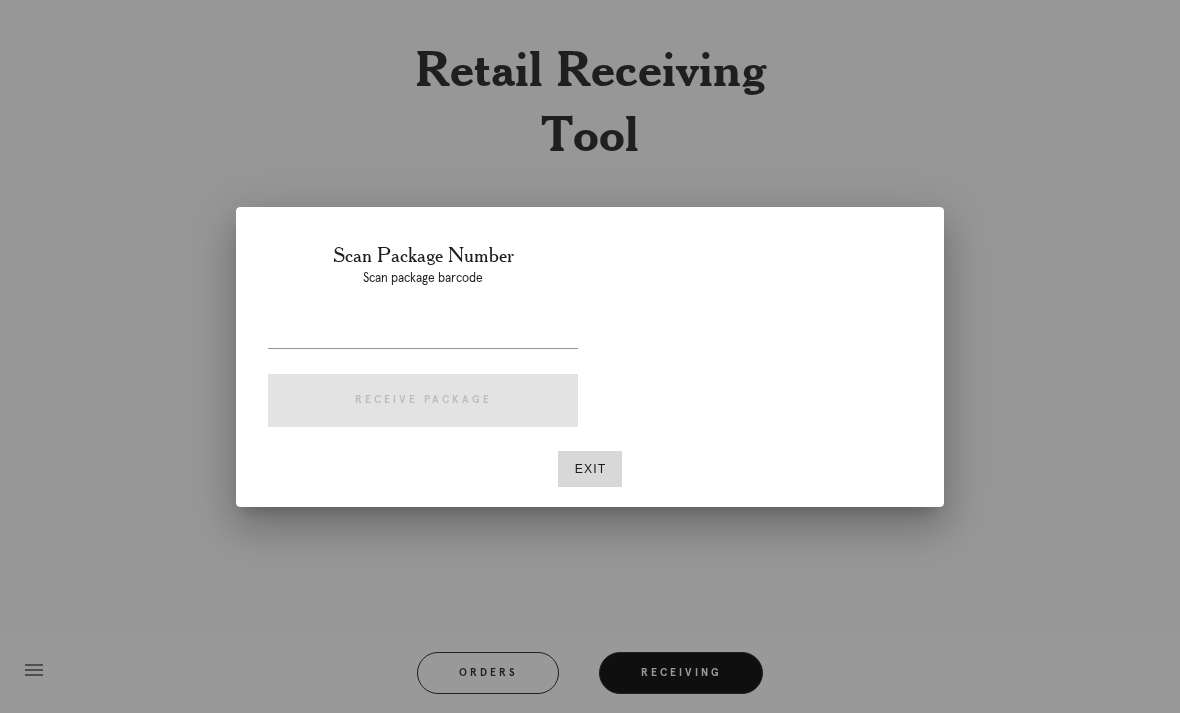 scroll, scrollTop: 0, scrollLeft: 0, axis: both 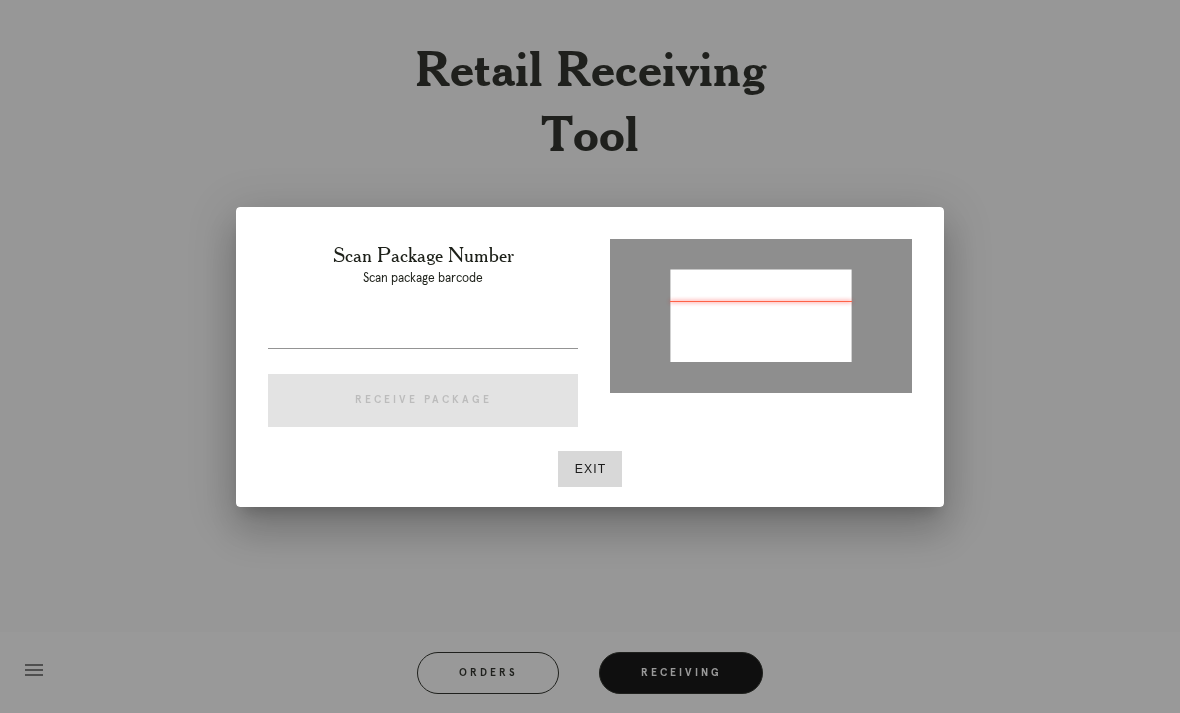 type on "P895737164647744" 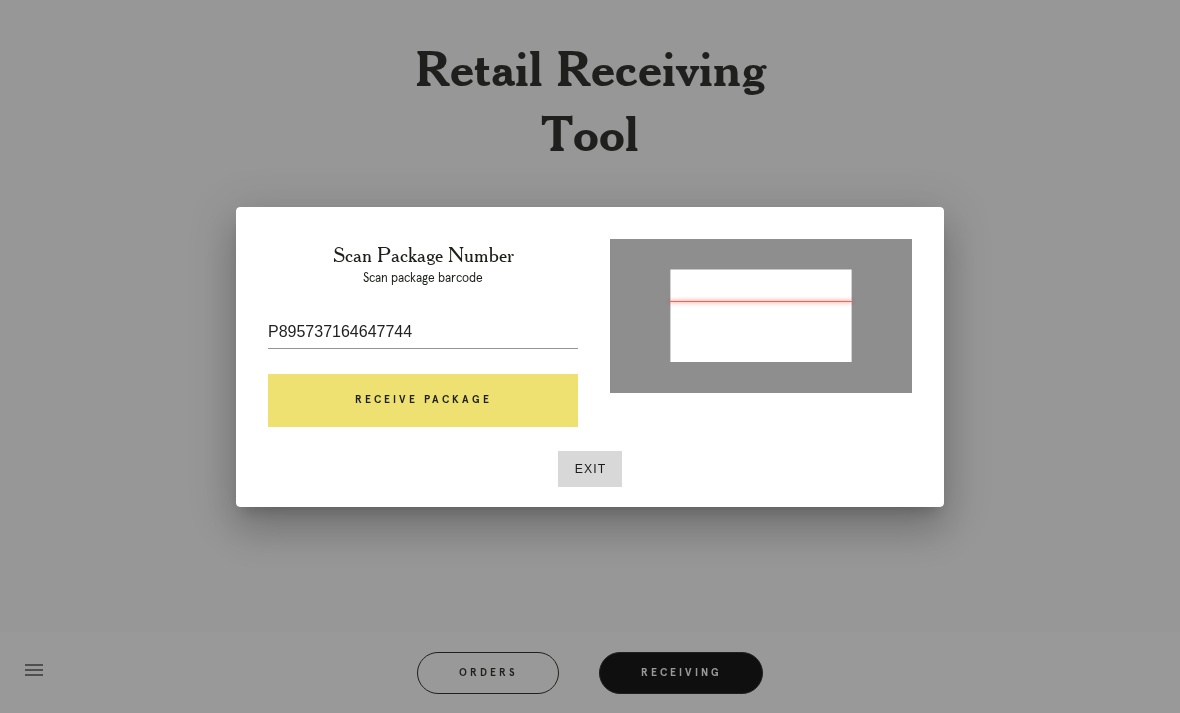 click on "Receive Package" at bounding box center [423, 401] 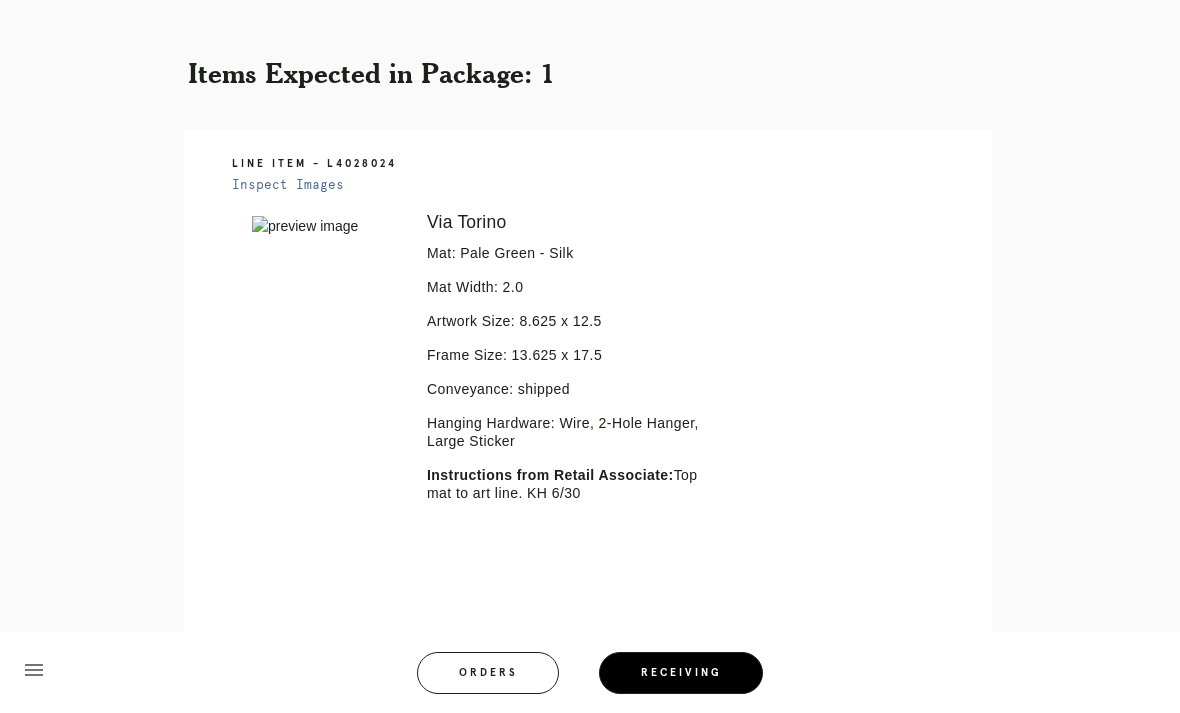 scroll, scrollTop: 358, scrollLeft: 0, axis: vertical 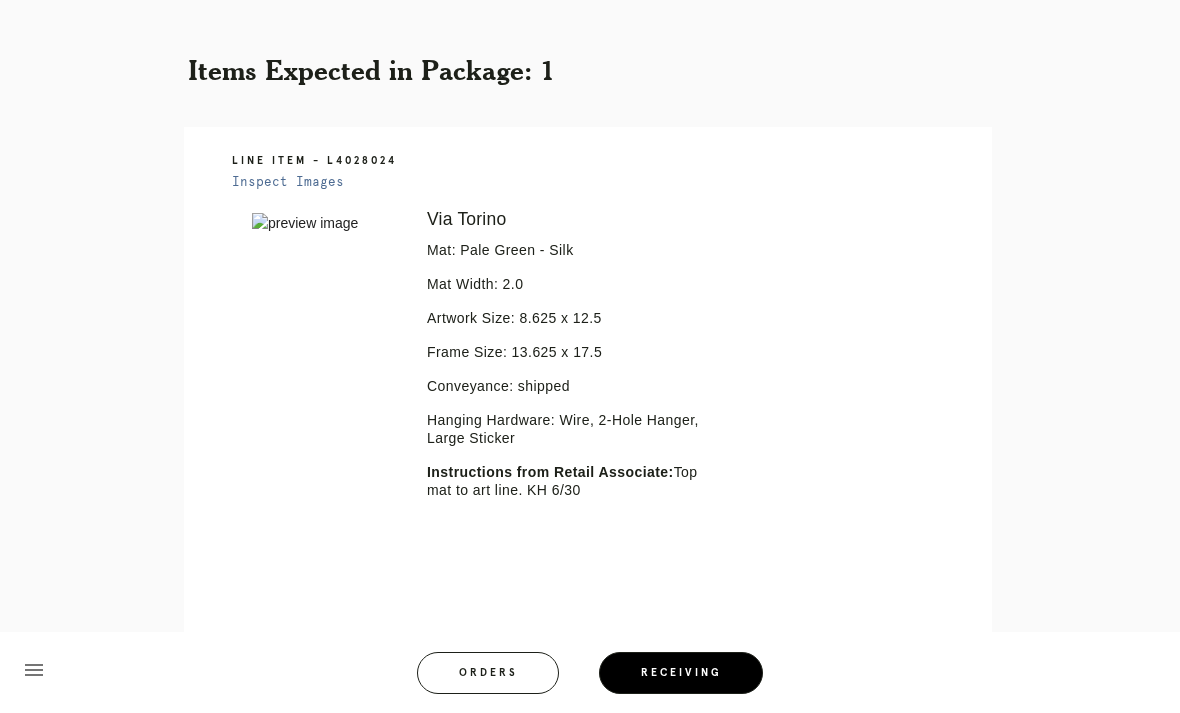 click on "Retail Receiving Tool   close   Package: P895737164647744   Customer: Nicolw Sorensen
Order in Joinery:
R384615859
Order in Shopify:
#M761724718
Order Date:
06/30/2025  6:45 PM EDT
Items Expected in Order: 5   Order Platform: retail     Items Expected in Package:  1
Line Item - L4028024
Inspect Images
Error retreiving frame spec #9682077
Via Torino
Mat: Pale Green - Silk
Mat Width: 2.0
Artwork Size:
8.625
x
12.5
Frame Size:
13.625
x
17.5
Conveyance: shipped
Hanging Hardware: Wire, 2-Hole Hanger, Large Sticker
Instructions from Retail Associate:
Top mat to art line. KH 6/30
menu
Orders
Receiving" at bounding box center [590, 257] 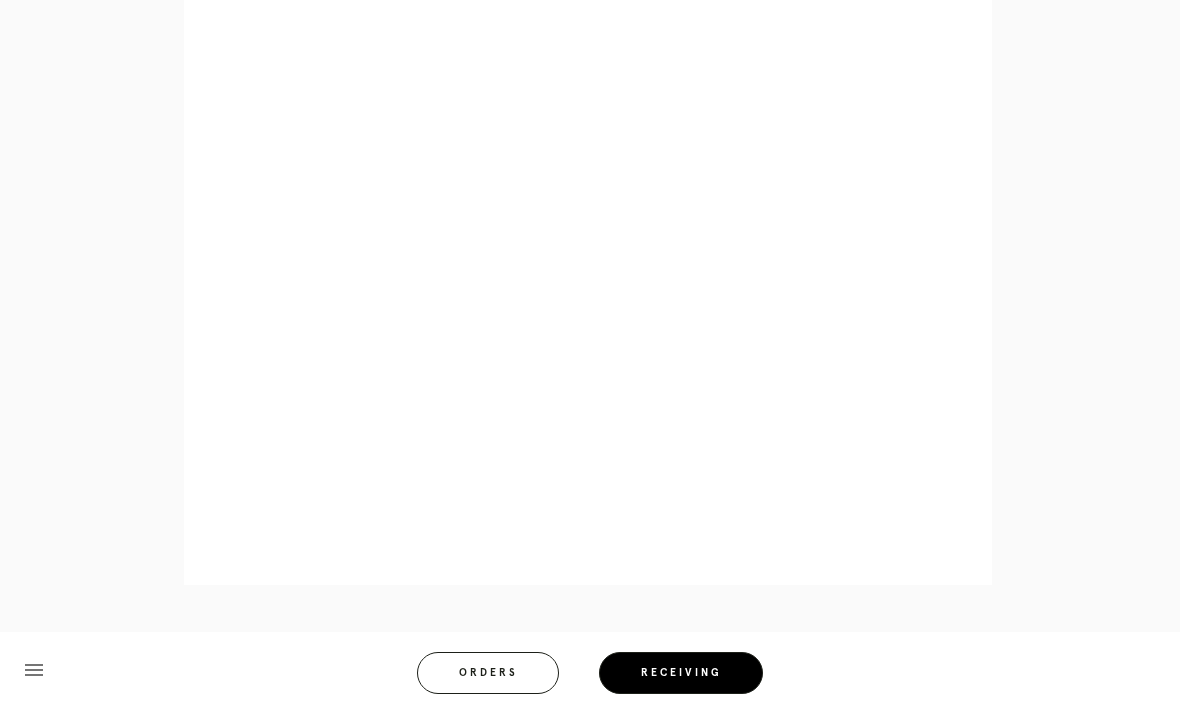 scroll, scrollTop: 904, scrollLeft: 0, axis: vertical 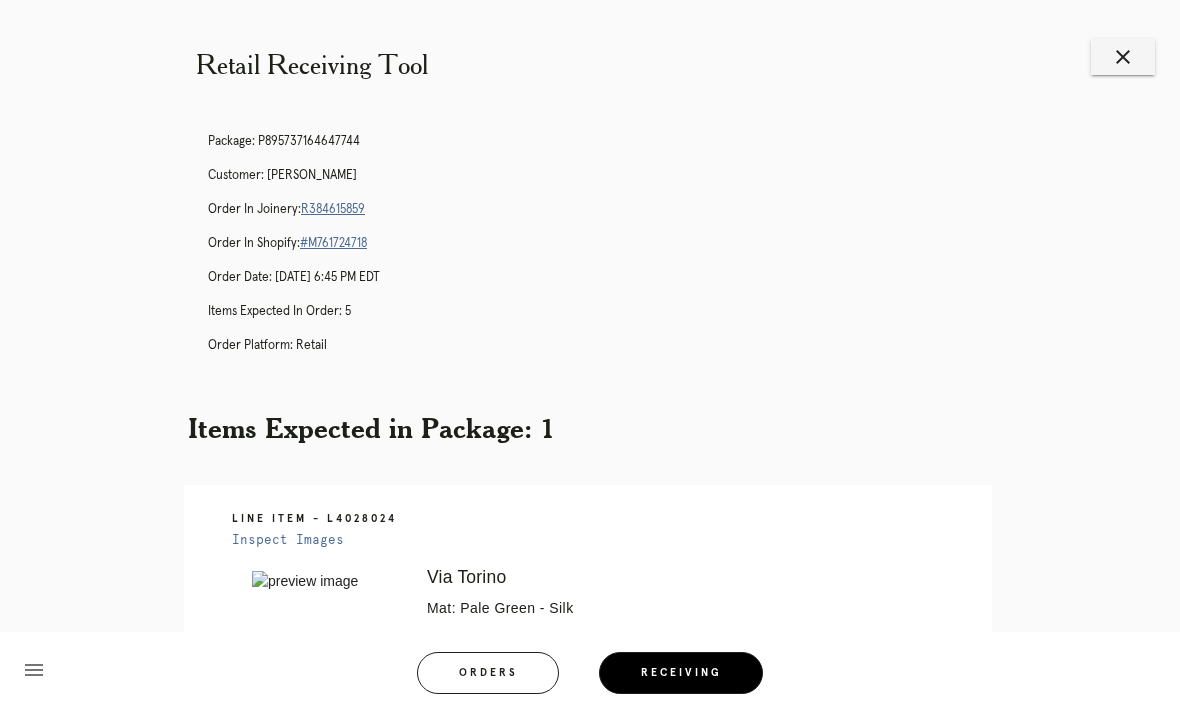 click on "close" at bounding box center [1123, 57] 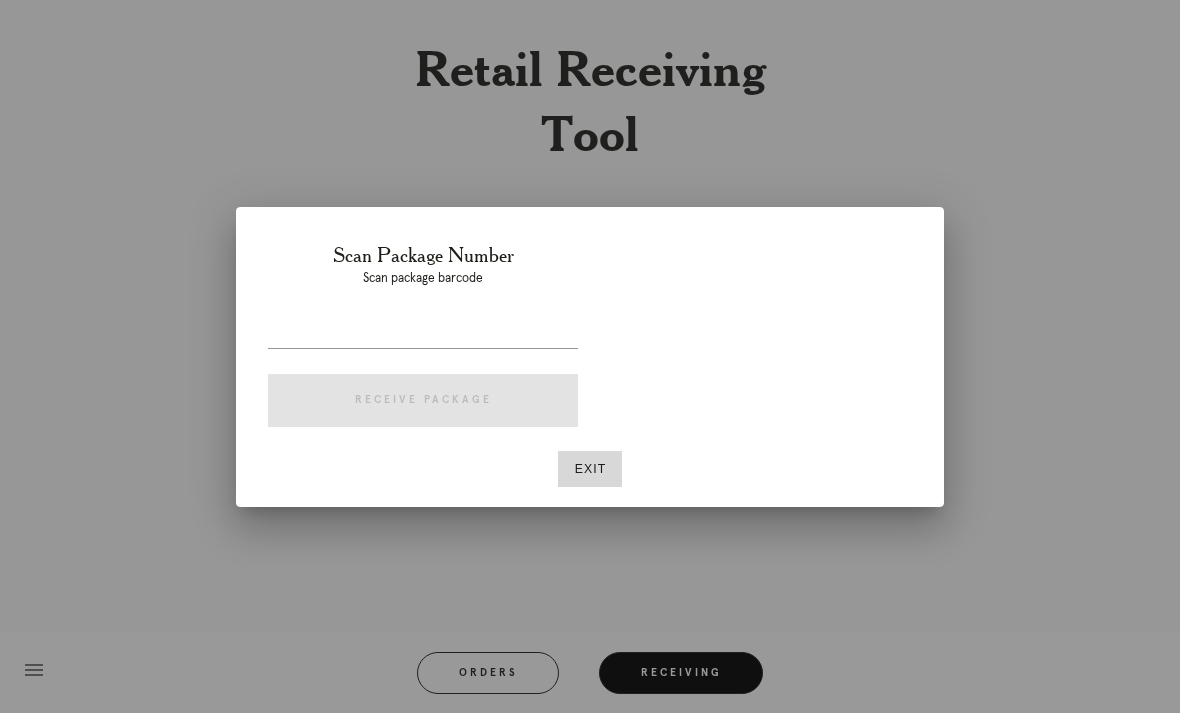 scroll, scrollTop: 0, scrollLeft: 0, axis: both 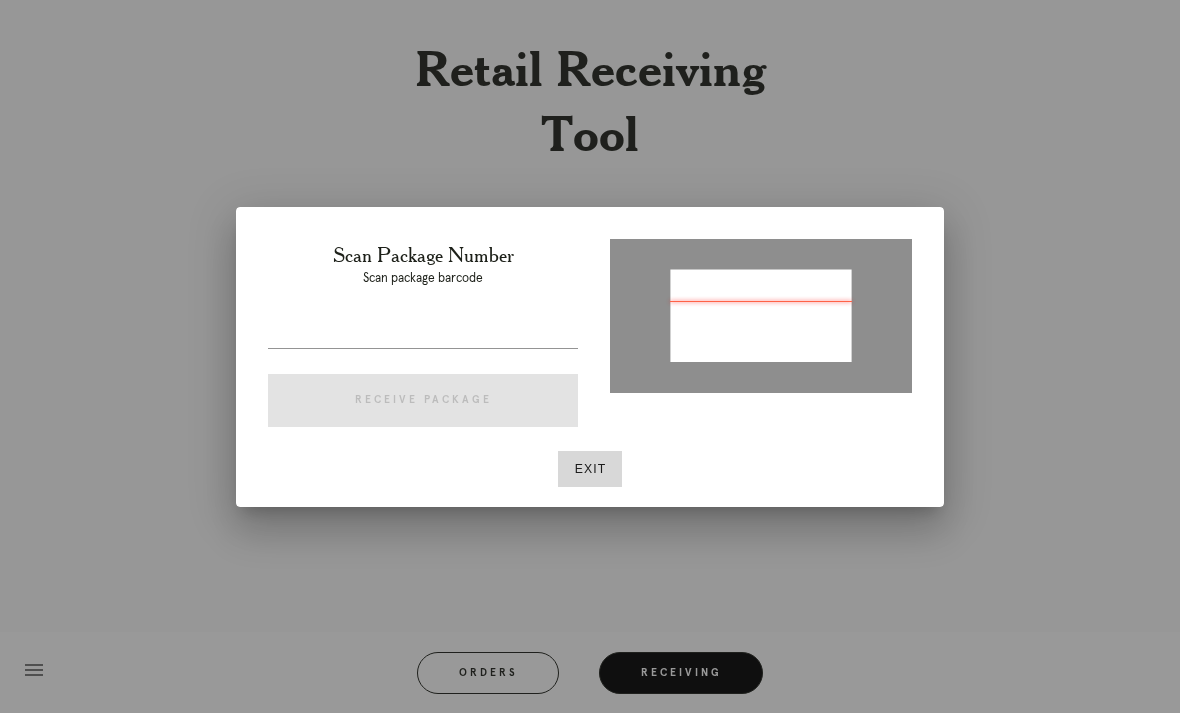 type on "P140185086142940" 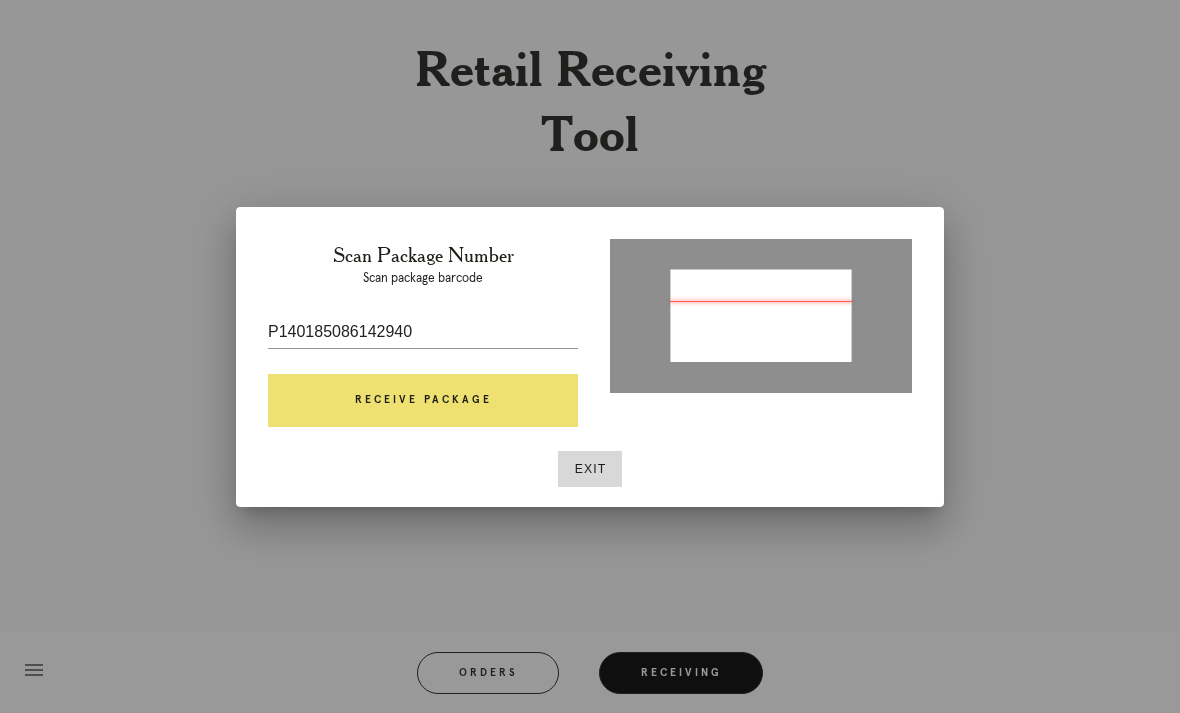 click on "Receive Package" at bounding box center [423, 401] 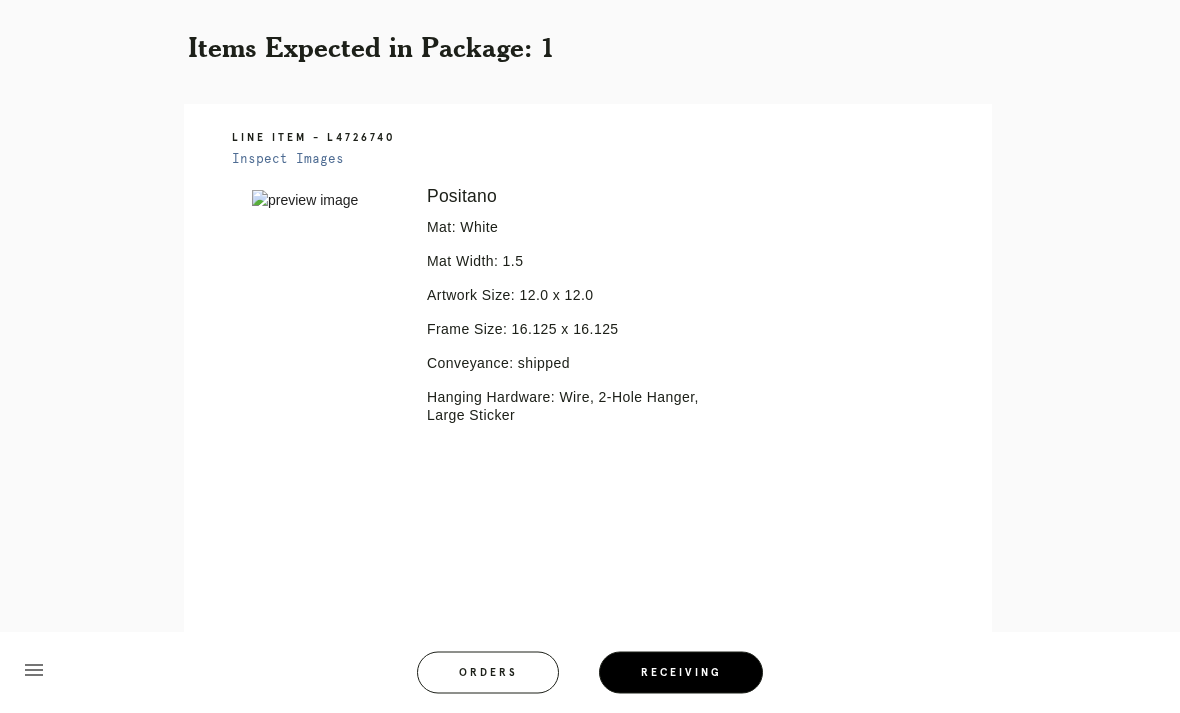 scroll, scrollTop: 382, scrollLeft: 0, axis: vertical 